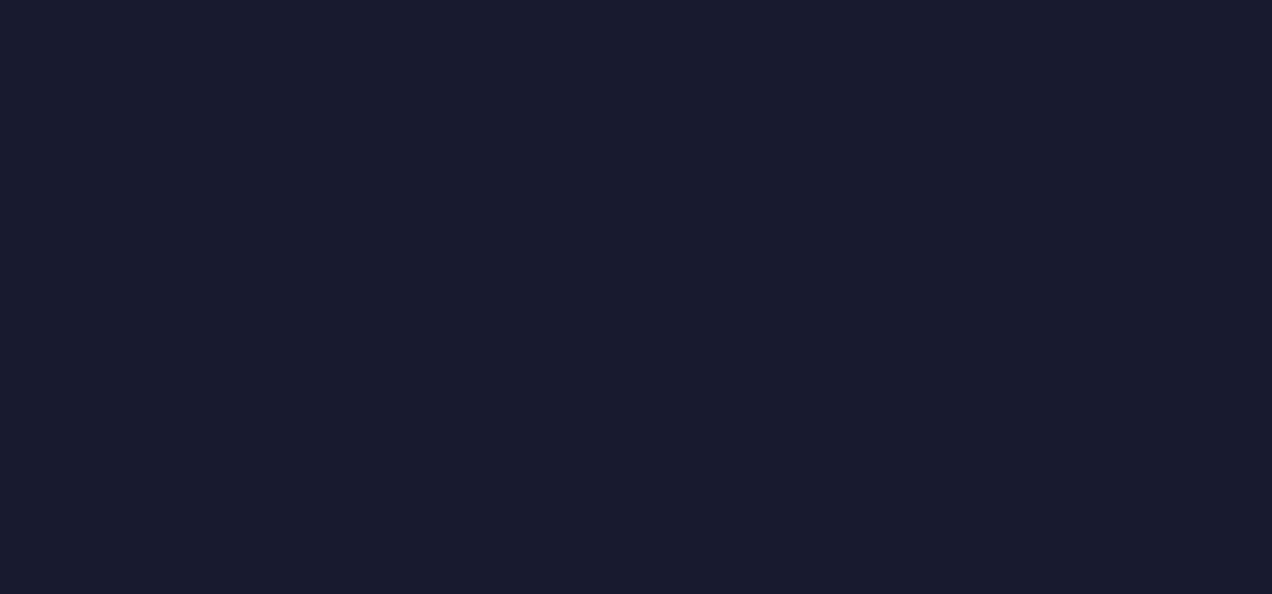 scroll, scrollTop: 0, scrollLeft: 0, axis: both 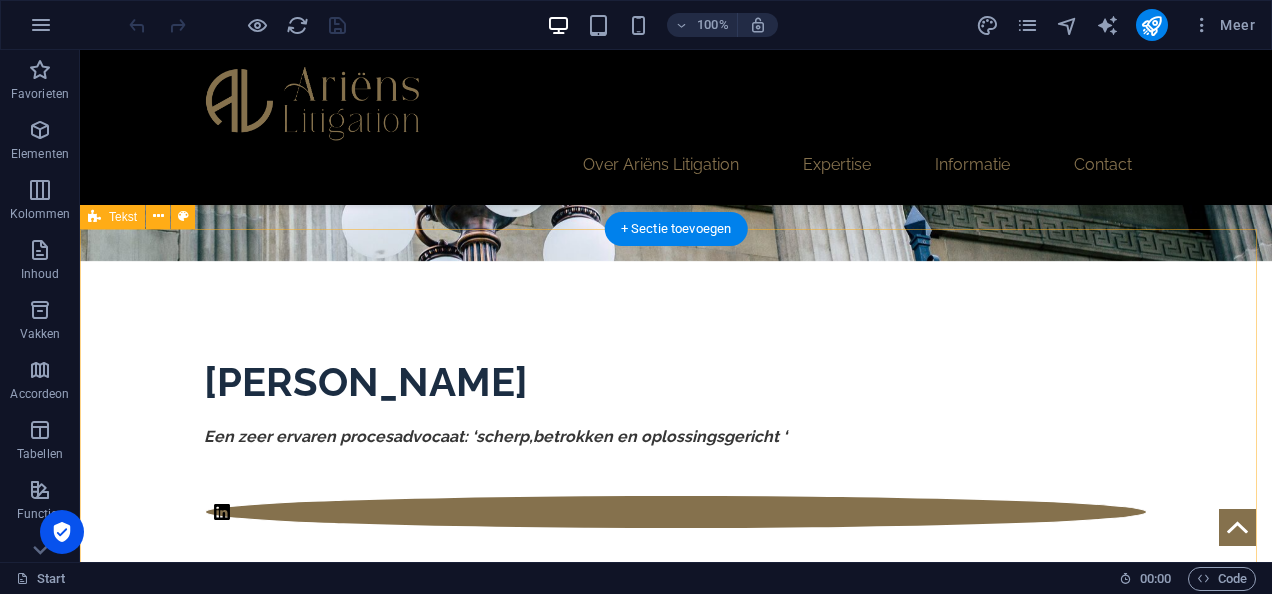 click on "Ariëns Litigation – De kracht van succesvol procederen In [DATE] werd Matthijs door de Vereniging van Incasso- en Procesadvocaten (VIA) uitgeroepen tot de beste procesadvocaat van Nederland. Eind 2023 startte hij zijn eigen kantoor: [PERSON_NAME] Litigation. Ariëns Litigation is gespecialiseerd in geschillenbeslechting, civiele procedures en (strategisch) advies op het gebied van burgerlijk procesrecht. Met ruim 20 jaar ervaring is [PERSON_NAME] een doorgewinterde procesadvocaat die het verschil maakt. Cliënten waarderen hem om zijn snelle analyses, oplossingsgerichte aanpak en overtuigingskracht – altijd scherp, altijd betrokken.  Zijn kracht? Een zeldzame mix van academische diepgang en ruime proceservaring. [PERSON_NAME] kent de regels én weet hoe je ze optimaal toepast. Daardoor krijgt uw zaak de best mogelijke aanpak. Of het nu gaat om een procedure, een spoedeisende kwestie of de behoefte aan een stevige sparringpartner – Matthijs biedt duidelijke strategie, heldere communicatie en juridische daadkracht." at bounding box center (676, 1365) 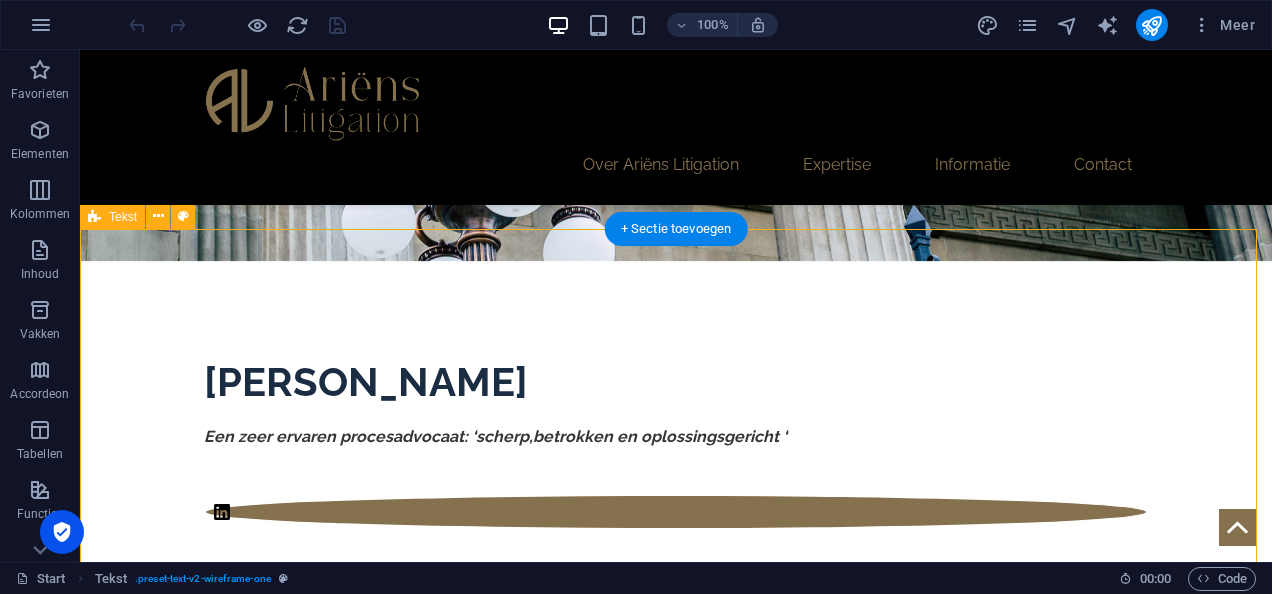 click on "Ariëns Litigation – De kracht van succesvol procederen In [DATE] werd Matthijs door de Vereniging van Incasso- en Procesadvocaten (VIA) uitgeroepen tot de beste procesadvocaat van Nederland. Eind 2023 startte hij zijn eigen kantoor: [PERSON_NAME] Litigation. Ariëns Litigation is gespecialiseerd in geschillenbeslechting, civiele procedures en (strategisch) advies op het gebied van burgerlijk procesrecht. Met ruim 20 jaar ervaring is [PERSON_NAME] een doorgewinterde procesadvocaat die het verschil maakt. Cliënten waarderen hem om zijn snelle analyses, oplossingsgerichte aanpak en overtuigingskracht – altijd scherp, altijd betrokken.  Zijn kracht? Een zeldzame mix van academische diepgang en ruime proceservaring. [PERSON_NAME] kent de regels én weet hoe je ze optimaal toepast. Daardoor krijgt uw zaak de best mogelijke aanpak. Of het nu gaat om een procedure, een spoedeisende kwestie of de behoefte aan een stevige sparringpartner – Matthijs biedt duidelijke strategie, heldere communicatie en juridische daadkracht." at bounding box center [676, 1365] 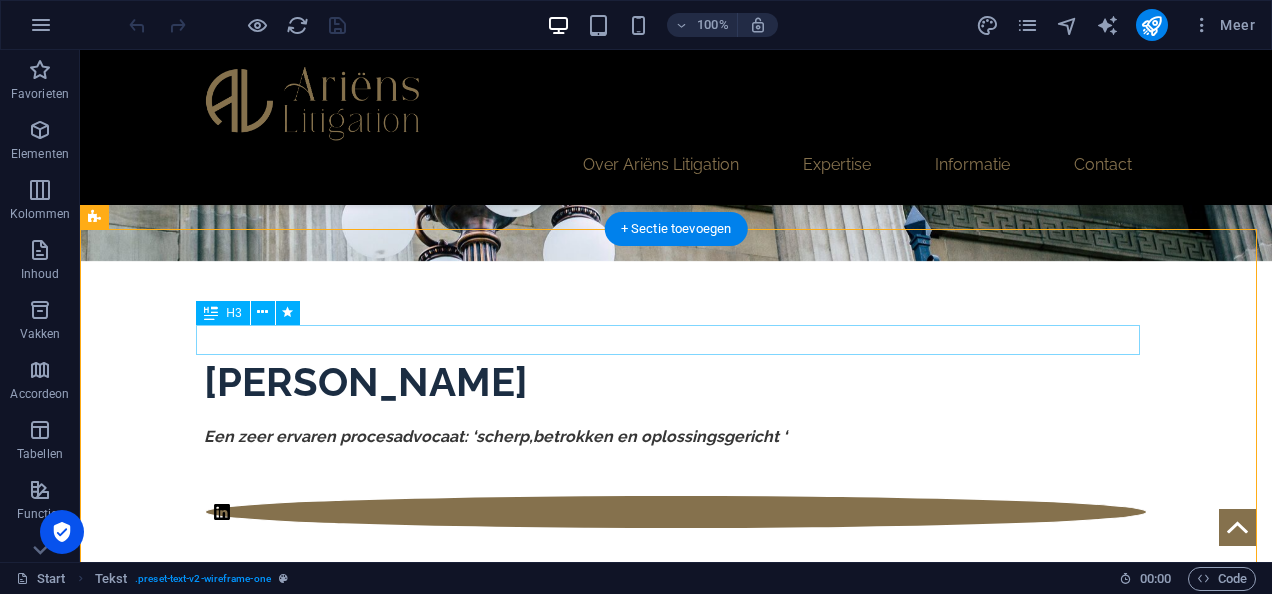 click on "Ariëns Litigation – De kracht van succesvol procederen" at bounding box center [676, 737] 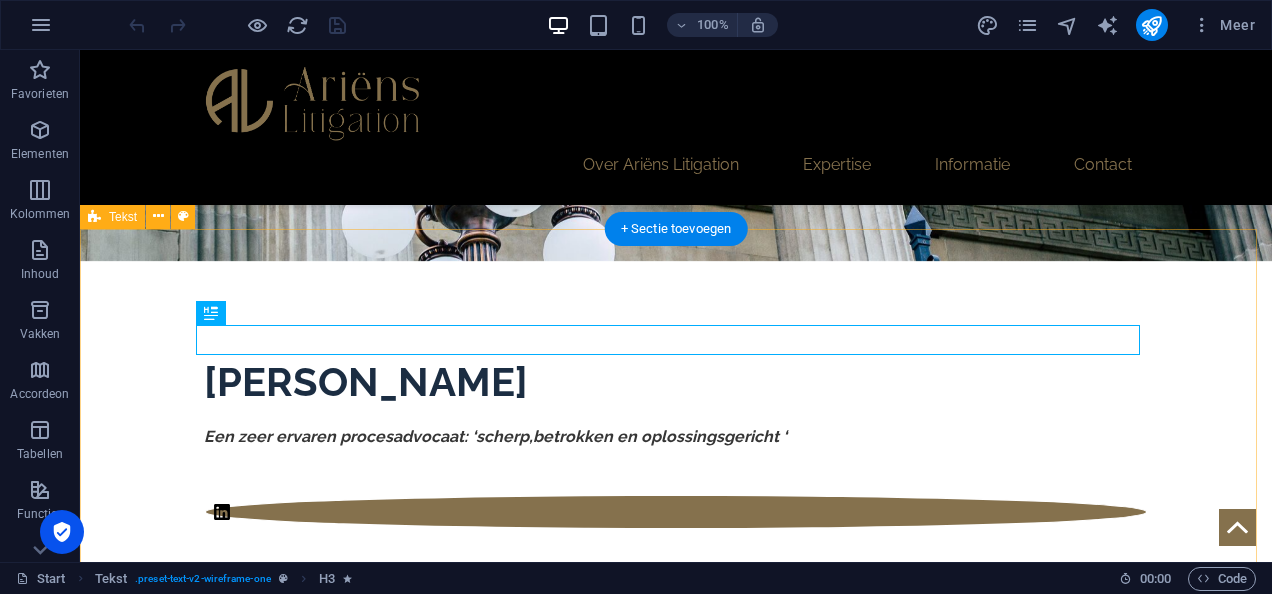 click on "Ariëns Litigation – De kracht van succesvol procederen In [DATE] werd Matthijs door de Vereniging van Incasso- en Procesadvocaten (VIA) uitgeroepen tot de beste procesadvocaat van Nederland. Eind 2023 startte hij zijn eigen kantoor: [PERSON_NAME] Litigation. Ariëns Litigation is gespecialiseerd in geschillenbeslechting, civiele procedures en (strategisch) advies op het gebied van burgerlijk procesrecht. Met ruim 20 jaar ervaring is [PERSON_NAME] een doorgewinterde procesadvocaat die het verschil maakt. Cliënten waarderen hem om zijn snelle analyses, oplossingsgerichte aanpak en overtuigingskracht – altijd scherp, altijd betrokken.  Zijn kracht? Een zeldzame mix van academische diepgang en ruime proceservaring. [PERSON_NAME] kent de regels én weet hoe je ze optimaal toepast. Daardoor krijgt uw zaak de best mogelijke aanpak. Of het nu gaat om een procedure, een spoedeisende kwestie of de behoefte aan een stevige sparringpartner – Matthijs biedt duidelijke strategie, heldere communicatie en juridische daadkracht." at bounding box center [676, 1365] 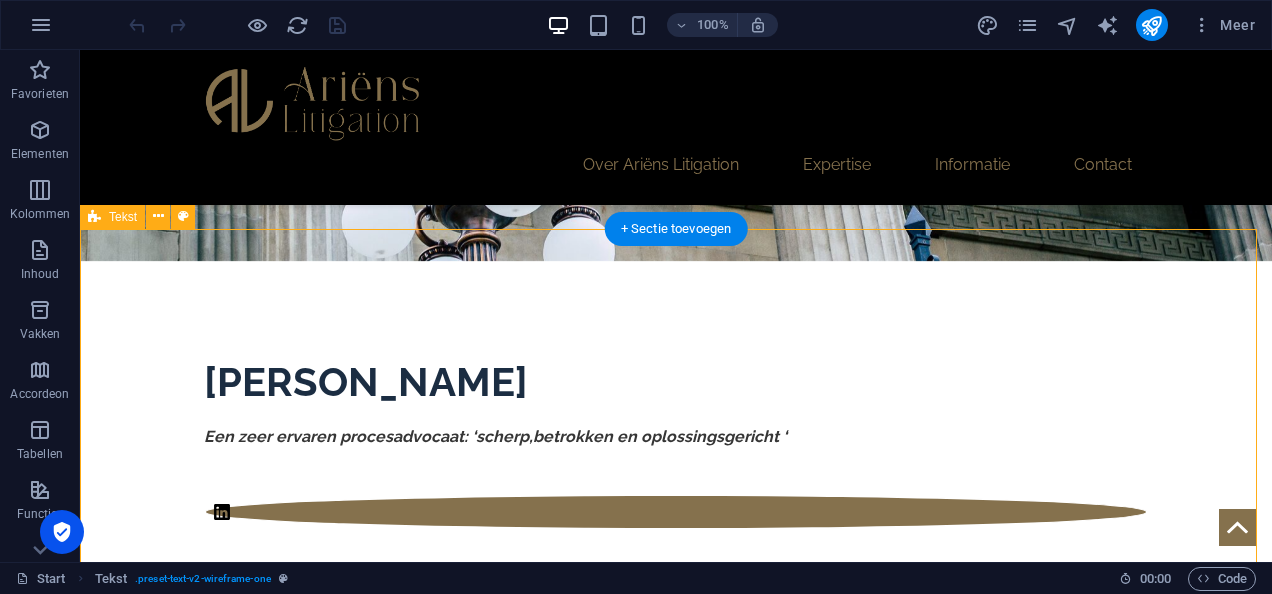 click on "Ariëns Litigation – De kracht van succesvol procederen In [DATE] werd Matthijs door de Vereniging van Incasso- en Procesadvocaten (VIA) uitgeroepen tot de beste procesadvocaat van Nederland. Eind 2023 startte hij zijn eigen kantoor: [PERSON_NAME] Litigation. Ariëns Litigation is gespecialiseerd in geschillenbeslechting, civiele procedures en (strategisch) advies op het gebied van burgerlijk procesrecht. Met ruim 20 jaar ervaring is [PERSON_NAME] een doorgewinterde procesadvocaat die het verschil maakt. Cliënten waarderen hem om zijn snelle analyses, oplossingsgerichte aanpak en overtuigingskracht – altijd scherp, altijd betrokken.  Zijn kracht? Een zeldzame mix van academische diepgang en ruime proceservaring. [PERSON_NAME] kent de regels én weet hoe je ze optimaal toepast. Daardoor krijgt uw zaak de best mogelijke aanpak. Of het nu gaat om een procedure, een spoedeisende kwestie of de behoefte aan een stevige sparringpartner – Matthijs biedt duidelijke strategie, heldere communicatie en juridische daadkracht." at bounding box center [676, 1365] 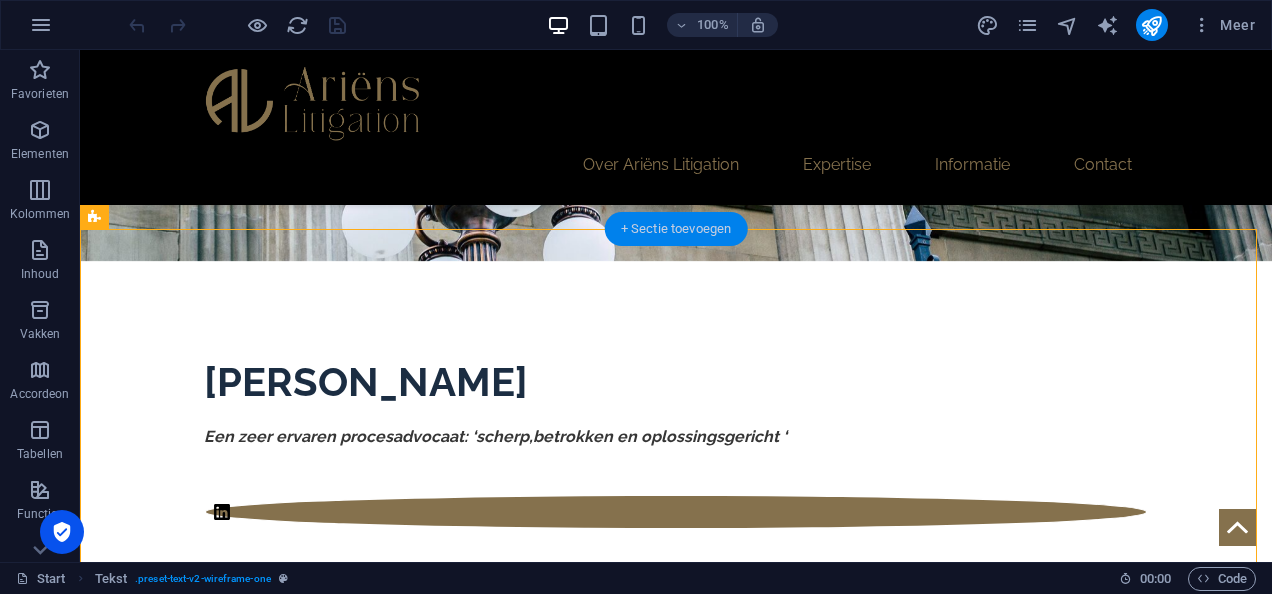 click on "+ Sectie toevoegen" at bounding box center (676, 229) 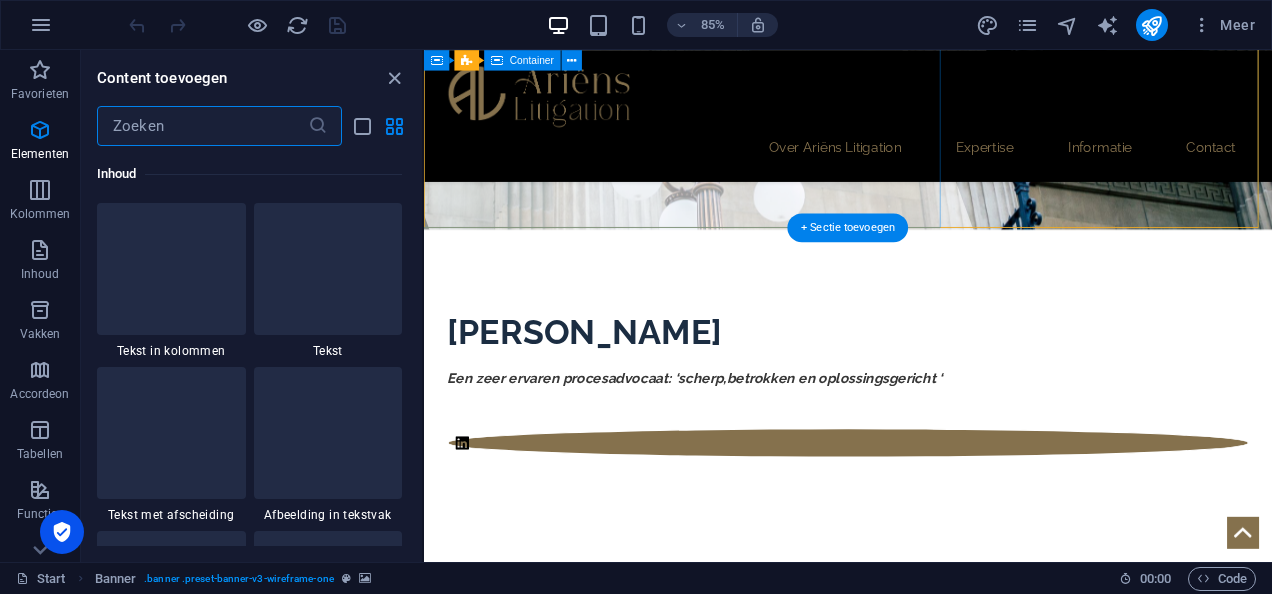 scroll, scrollTop: 3499, scrollLeft: 0, axis: vertical 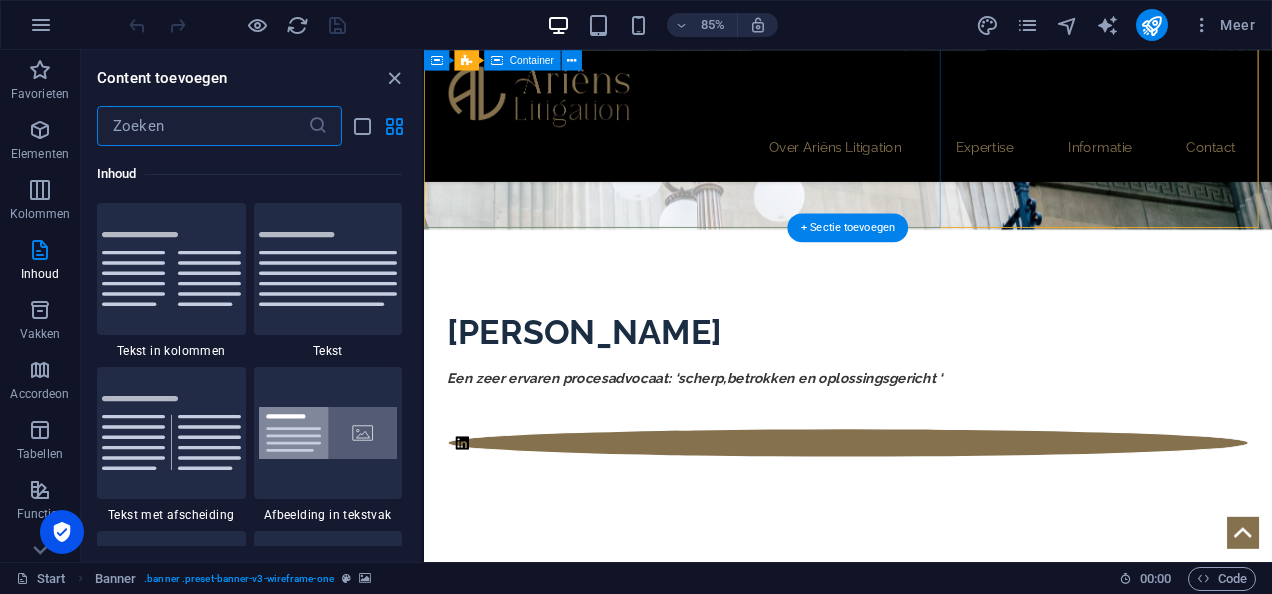 click at bounding box center (642, -34) 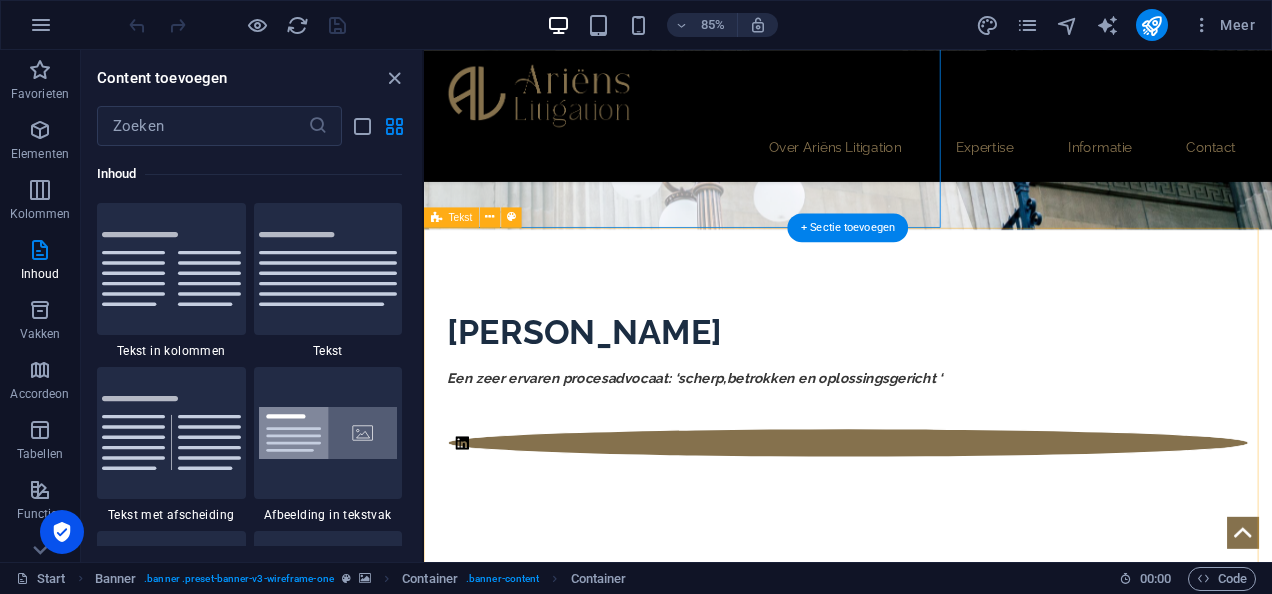 click on "Ariëns Litigation – De kracht van succesvol procederen In [DATE] werd Matthijs door de Vereniging van Incasso- en Procesadvocaten (VIA) uitgeroepen tot de beste procesadvocaat van Nederland. Eind 2023 startte hij zijn eigen kantoor: [PERSON_NAME] Litigation. Ariëns Litigation is gespecialiseerd in geschillenbeslechting, civiele procedures en (strategisch) advies op het gebied van burgerlijk procesrecht. Met ruim 20 jaar ervaring is [PERSON_NAME] een doorgewinterde procesadvocaat die het verschil maakt. Cliënten waarderen hem om zijn snelle analyses, oplossingsgerichte aanpak en overtuigingskracht – altijd scherp, altijd betrokken.  Zijn kracht? Een zeldzame mix van academische diepgang en ruime proceservaring. [PERSON_NAME] kent de regels én weet hoe je ze optimaal toepast. Daardoor krijgt uw zaak de best mogelijke aanpak. Of het nu gaat om een procedure, een spoedeisende kwestie of de behoefte aan een stevige sparringpartner – Matthijs biedt duidelijke strategie, heldere communicatie en juridische daadkracht." at bounding box center [923, 1365] 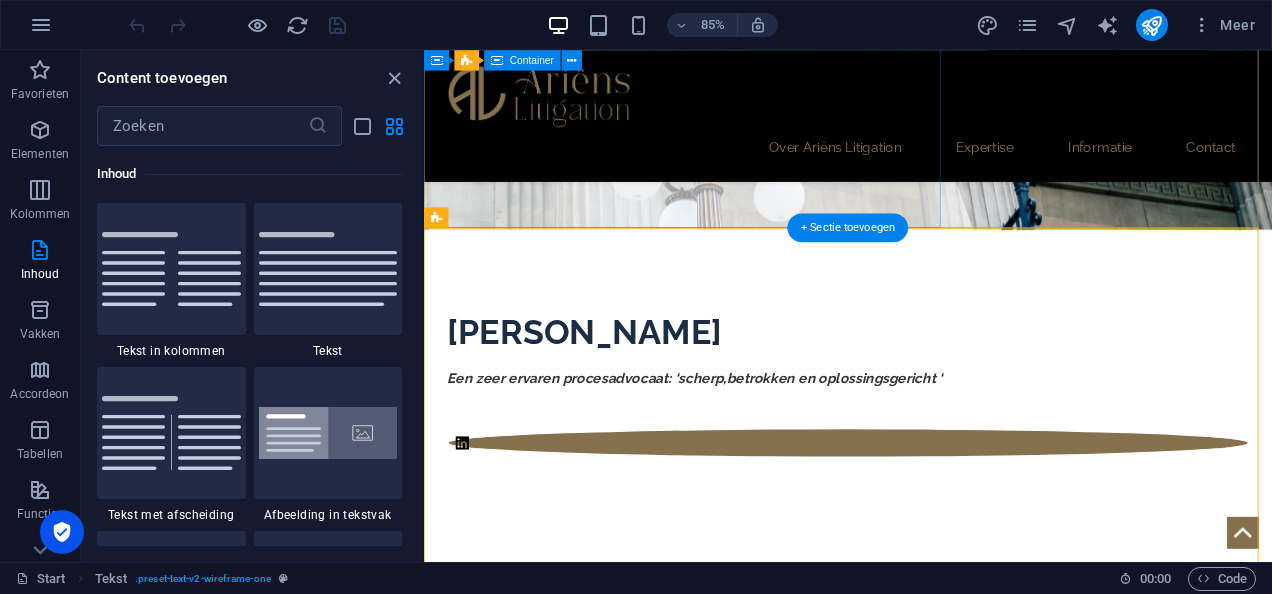 click at bounding box center (642, -34) 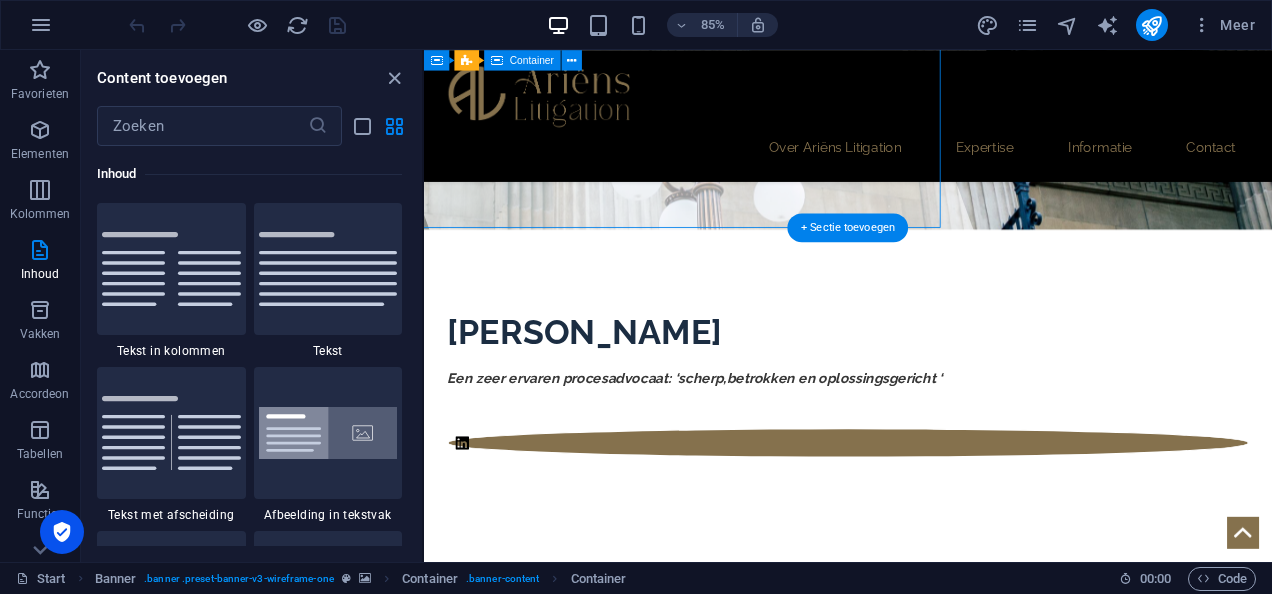 click at bounding box center [642, -34] 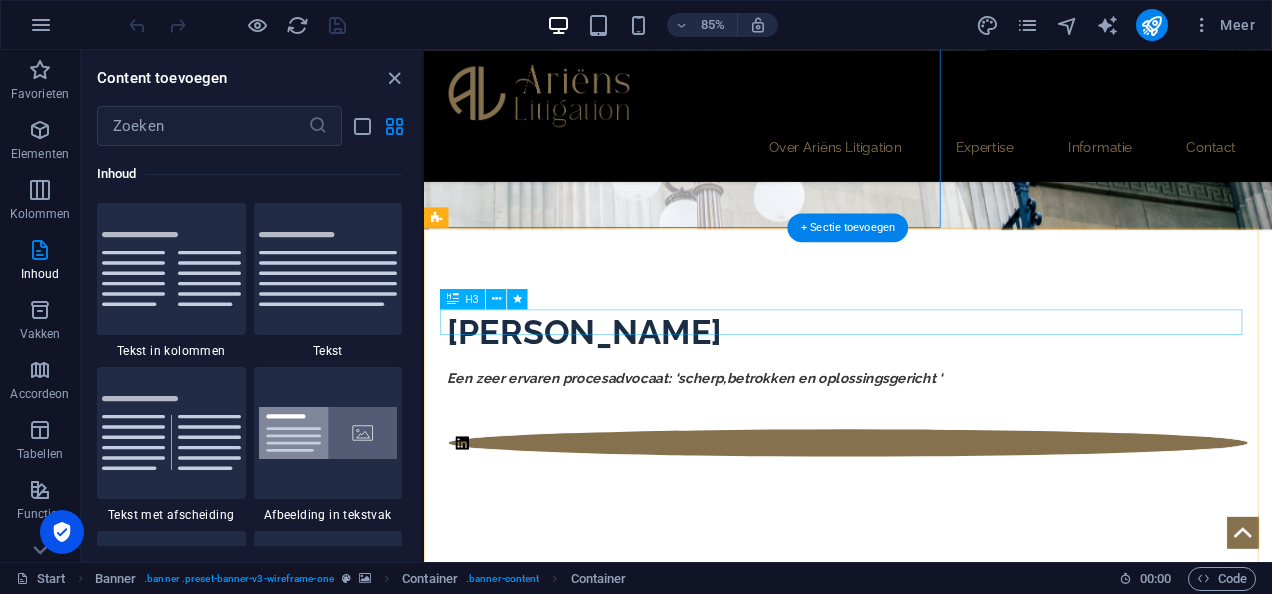 click on "Ariëns Litigation – De kracht van succesvol procederen" at bounding box center (923, 737) 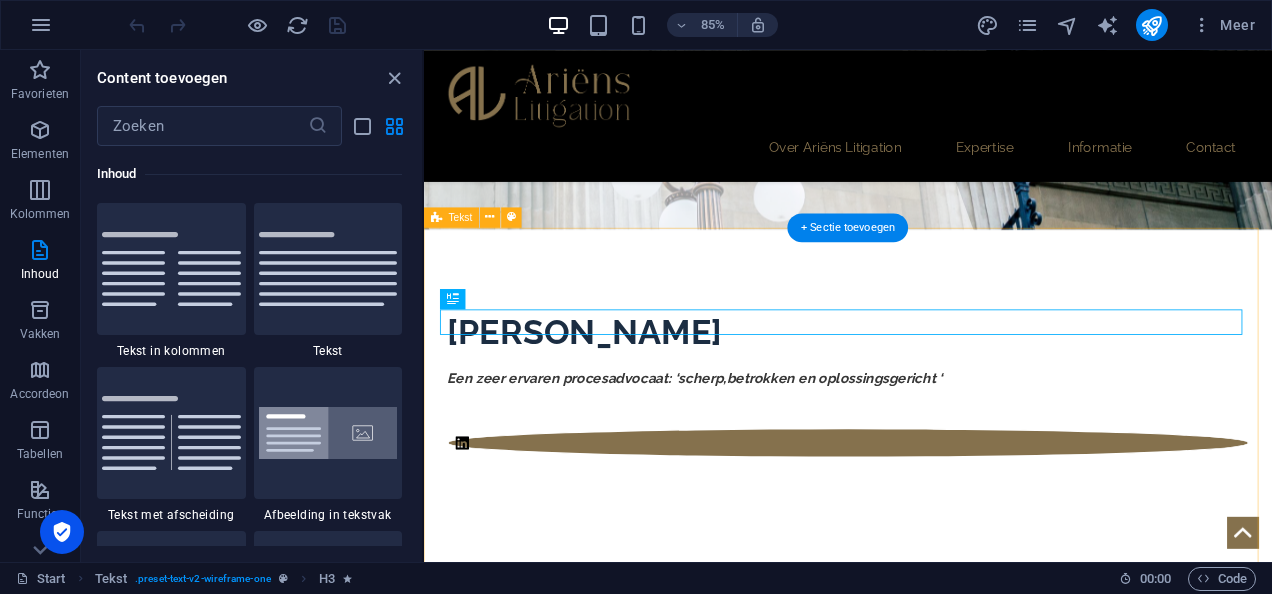click on "Ariëns Litigation – De kracht van succesvol procederen In [DATE] werd Matthijs door de Vereniging van Incasso- en Procesadvocaten (VIA) uitgeroepen tot de beste procesadvocaat van Nederland. Eind 2023 startte hij zijn eigen kantoor: [PERSON_NAME] Litigation. Ariëns Litigation is gespecialiseerd in geschillenbeslechting, civiele procedures en (strategisch) advies op het gebied van burgerlijk procesrecht. Met ruim 20 jaar ervaring is [PERSON_NAME] een doorgewinterde procesadvocaat die het verschil maakt. Cliënten waarderen hem om zijn snelle analyses, oplossingsgerichte aanpak en overtuigingskracht – altijd scherp, altijd betrokken.  Zijn kracht? Een zeldzame mix van academische diepgang en ruime proceservaring. [PERSON_NAME] kent de regels én weet hoe je ze optimaal toepast. Daardoor krijgt uw zaak de best mogelijke aanpak. Of het nu gaat om een procedure, een spoedeisende kwestie of de behoefte aan een stevige sparringpartner – Matthijs biedt duidelijke strategie, heldere communicatie en juridische daadkracht." at bounding box center [923, 1365] 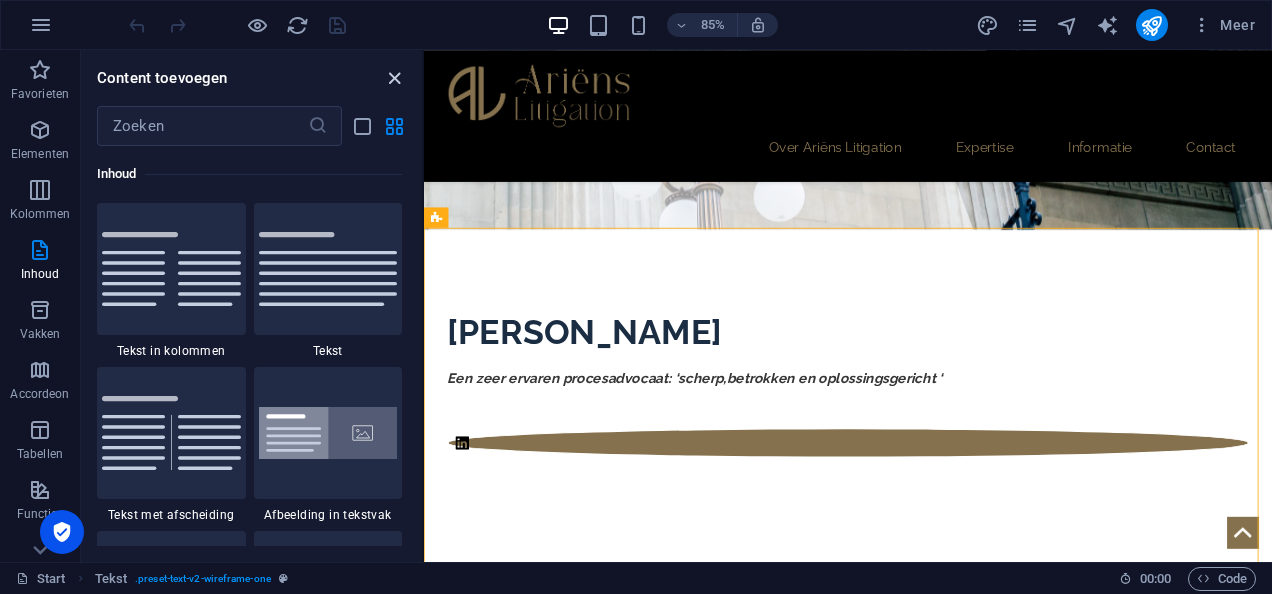 click at bounding box center [394, 78] 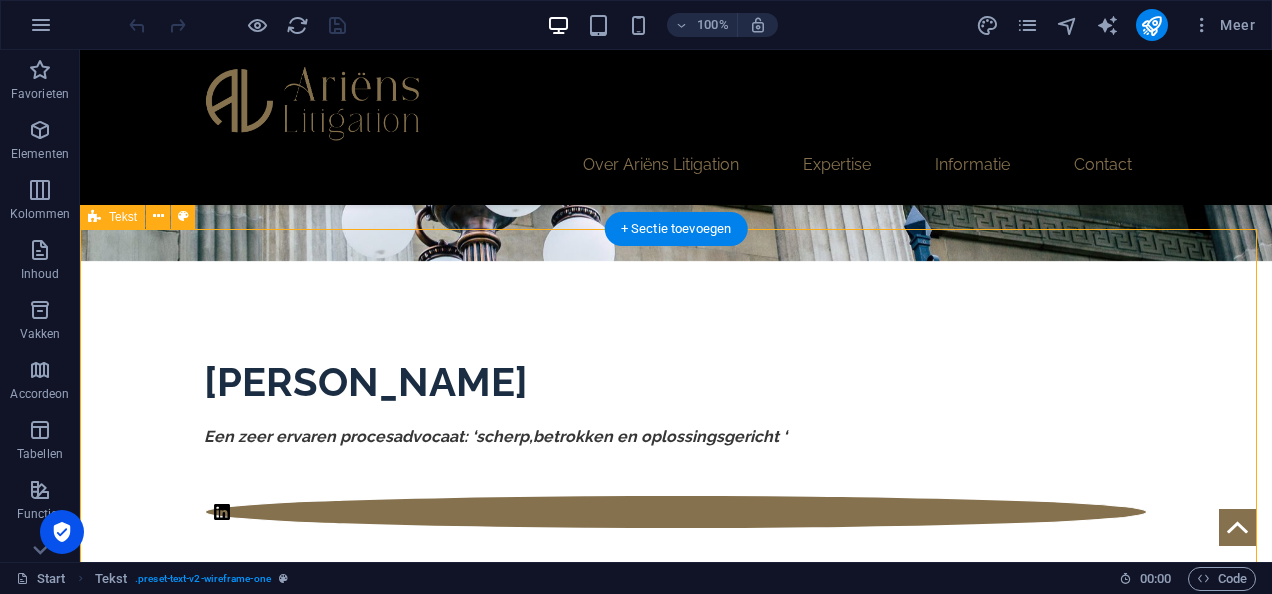 click on "Ariëns Litigation – De kracht van succesvol procederen In [DATE] werd Matthijs door de Vereniging van Incasso- en Procesadvocaten (VIA) uitgeroepen tot de beste procesadvocaat van Nederland. Eind 2023 startte hij zijn eigen kantoor: [PERSON_NAME] Litigation. Ariëns Litigation is gespecialiseerd in geschillenbeslechting, civiele procedures en (strategisch) advies op het gebied van burgerlijk procesrecht. Met ruim 20 jaar ervaring is [PERSON_NAME] een doorgewinterde procesadvocaat die het verschil maakt. Cliënten waarderen hem om zijn snelle analyses, oplossingsgerichte aanpak en overtuigingskracht – altijd scherp, altijd betrokken.  Zijn kracht? Een zeldzame mix van academische diepgang en ruime proceservaring. [PERSON_NAME] kent de regels én weet hoe je ze optimaal toepast. Daardoor krijgt uw zaak de best mogelijke aanpak. Of het nu gaat om een procedure, een spoedeisende kwestie of de behoefte aan een stevige sparringpartner – Matthijs biedt duidelijke strategie, heldere communicatie en juridische daadkracht." at bounding box center (676, 1365) 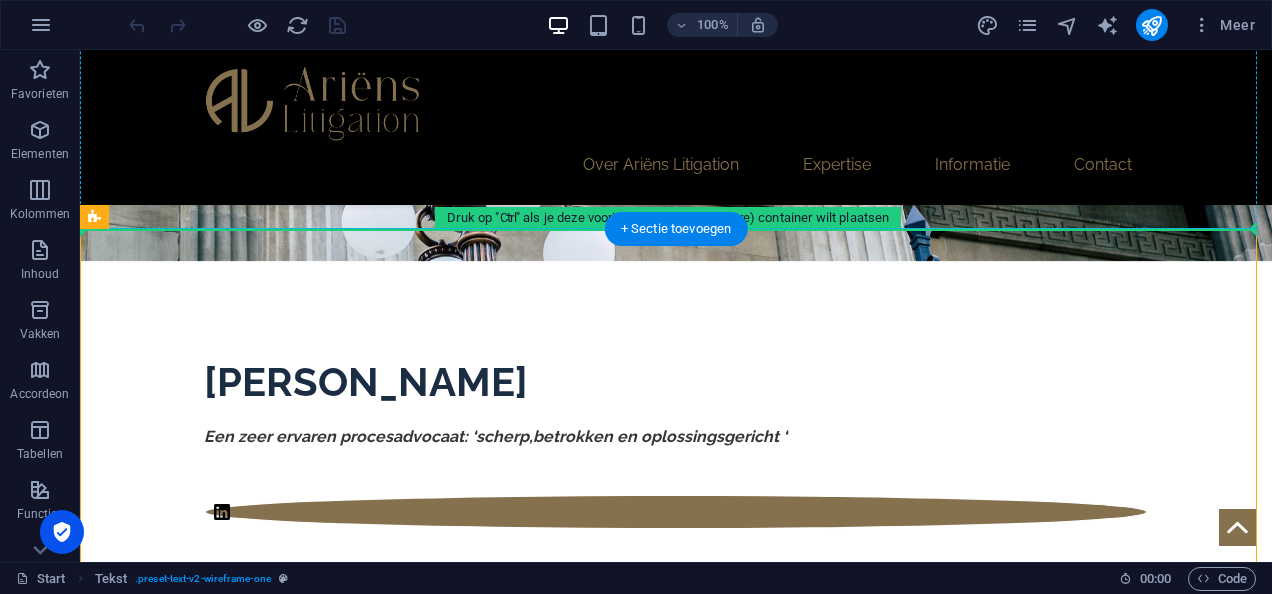 drag, startPoint x: 658, startPoint y: 258, endPoint x: 937, endPoint y: 185, distance: 288.3921 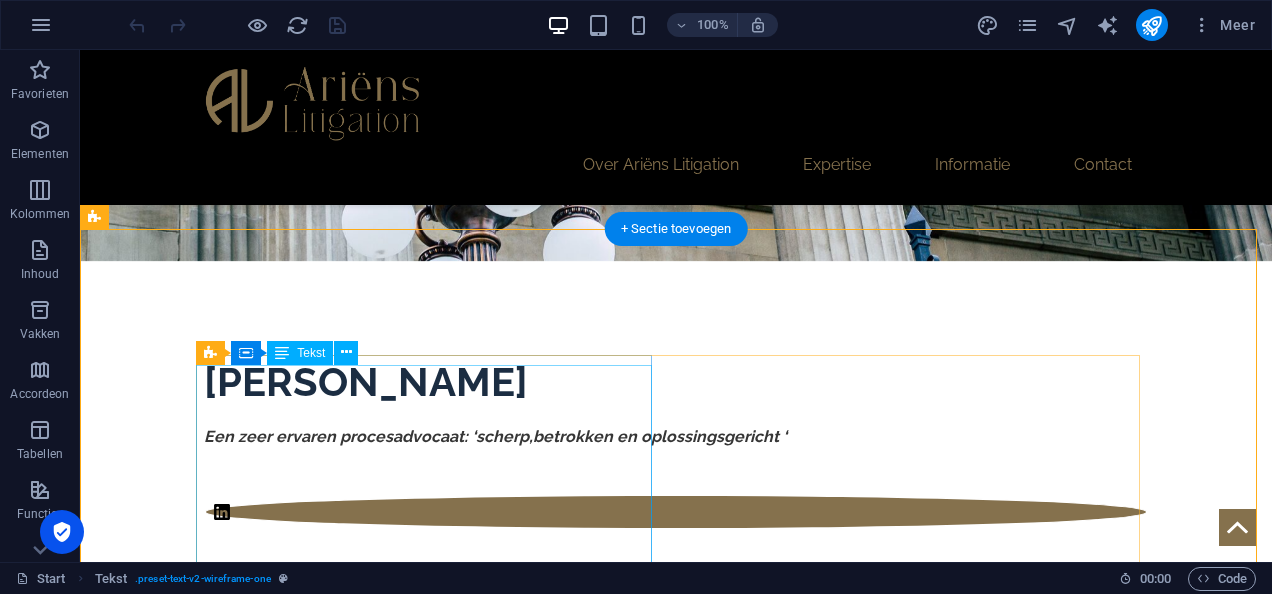 click on "In [DATE] werd Matthijs door de Vereniging van Incasso- en Procesadvocaten (VIA) uitgeroepen tot de beste procesadvocaat van Nederland. Eind 2023 startte hij zijn eigen kantoor: [PERSON_NAME] Litigation. Ariëns Litigation is gespecialiseerd in geschillenbeslechting, civiele procedures en (strategisch) advies op het gebied van burgerlijk procesrecht. Met ruim 20 jaar ervaring is [PERSON_NAME] een doorgewinterde procesadvocaat die het verschil maakt. Cliënten waarderen hem om zijn snelle analyses, oplossingsgerichte aanpak en overtuigingskracht – altijd scherp, altijd betrokken.  Zijn kracht? Een zeldzame mix van academische diepgang en ruime proceservaring. [PERSON_NAME] kent de regels én weet hoe je ze optimaal toepast. Daardoor krijgt uw zaak de best mogelijke aanpak. Of het nu gaat om een procedure, een spoedeisende kwestie of de behoefte aan een stevige sparringpartner – Matthijs biedt duidelijke strategie, heldere communicatie en juridische daadkracht." at bounding box center (432, 1176) 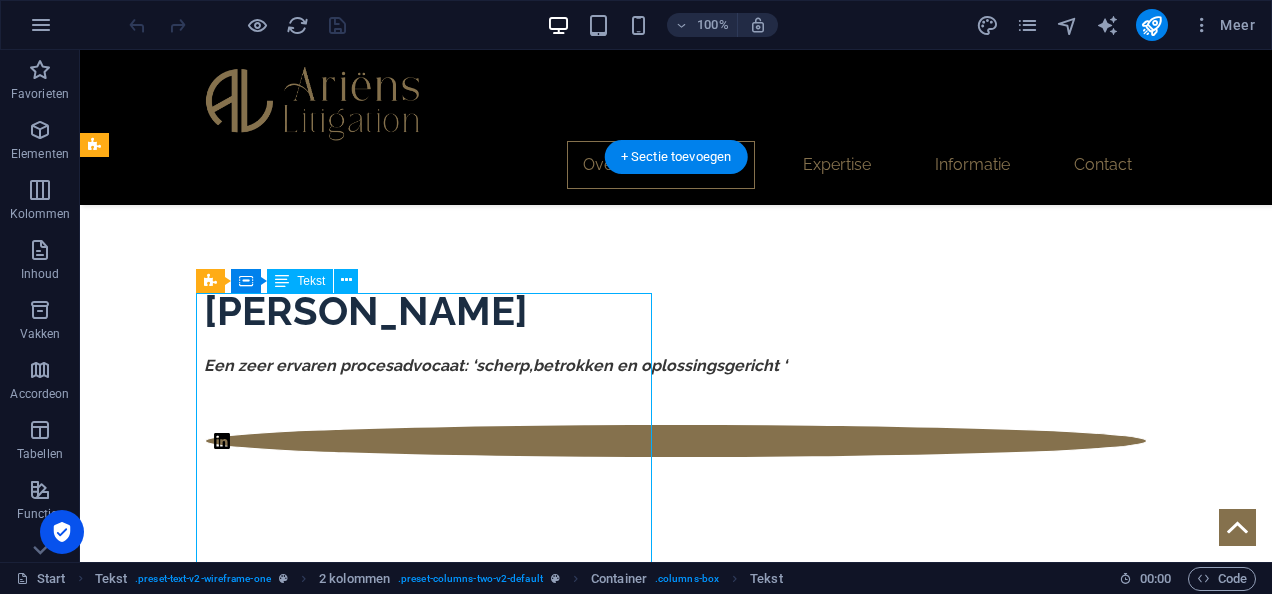 scroll, scrollTop: 457, scrollLeft: 0, axis: vertical 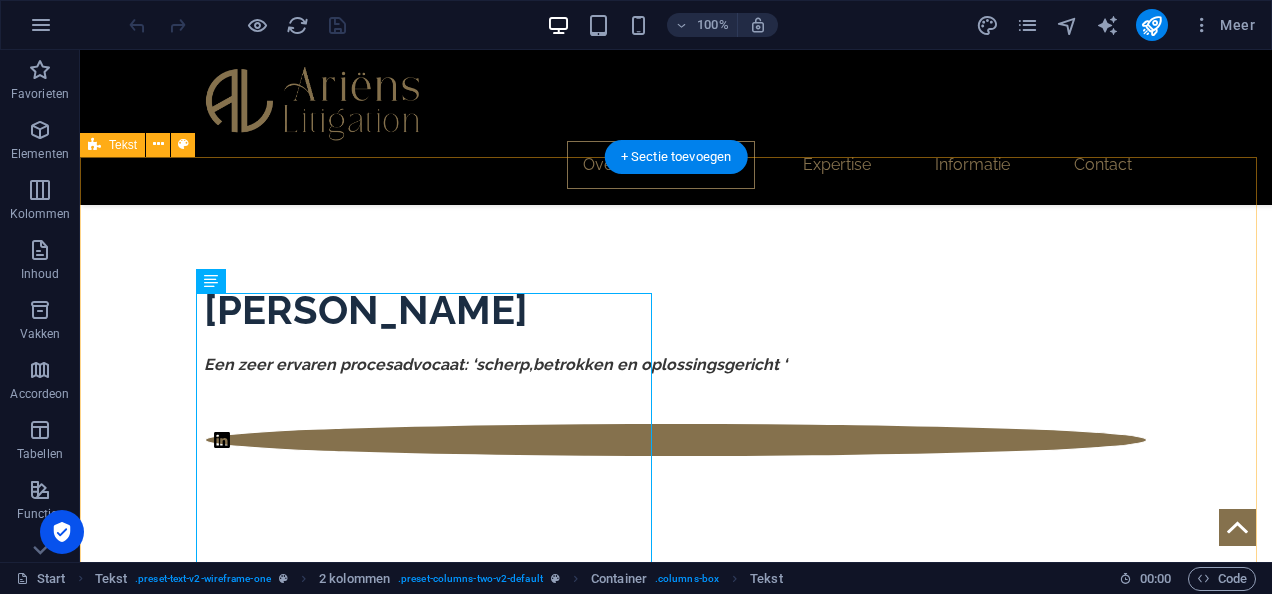 click on "Ariëns Litigation – De kracht van succesvol procederen In [DATE] werd Matthijs door de Vereniging van Incasso- en Procesadvocaten (VIA) uitgeroepen tot de beste procesadvocaat van Nederland. Eind 2023 startte hij zijn eigen kantoor: [PERSON_NAME] Litigation. Ariëns Litigation is gespecialiseerd in geschillenbeslechting, civiele procedures en (strategisch) advies op het gebied van burgerlijk procesrecht. Met ruim 20 jaar ervaring is [PERSON_NAME] een doorgewinterde procesadvocaat die het verschil maakt. Cliënten waarderen hem om zijn snelle analyses, oplossingsgerichte aanpak en overtuigingskracht – altijd scherp, altijd betrokken.  Zijn kracht? Een zeldzame mix van academische diepgang en ruime proceservaring. [PERSON_NAME] kent de regels én weet hoe je ze optimaal toepast. Daardoor krijgt uw zaak de best mogelijke aanpak. Of het nu gaat om een procedure, een spoedeisende kwestie of de behoefte aan een stevige sparringpartner – Matthijs biedt duidelijke strategie, heldere communicatie en juridische daadkracht." at bounding box center [676, 1293] 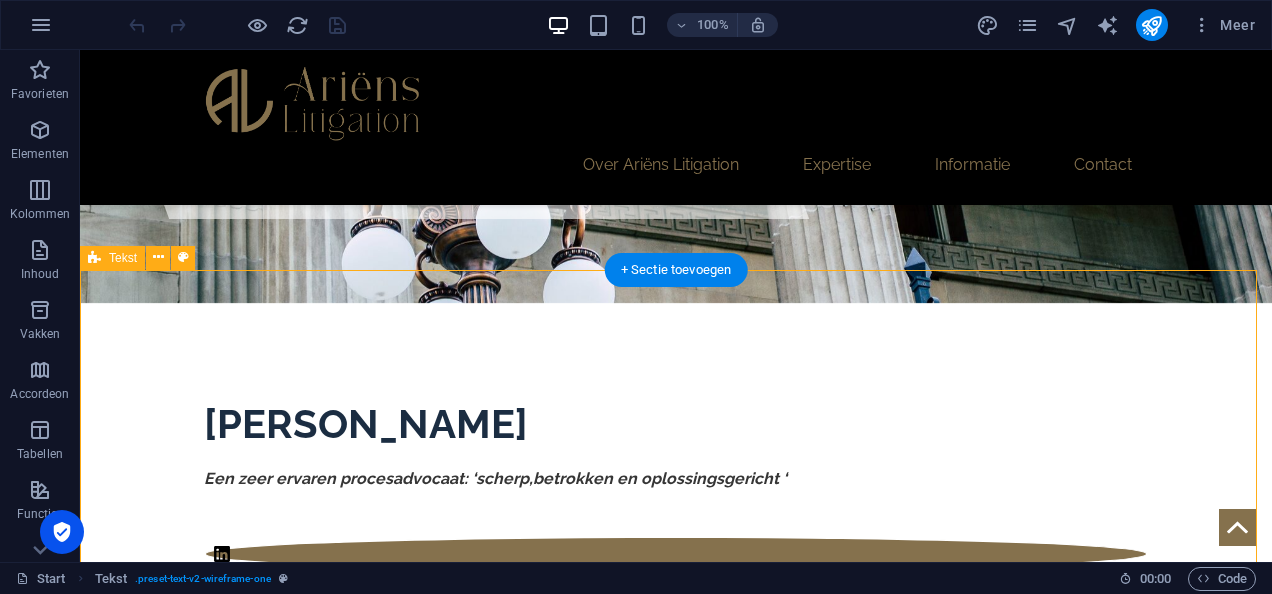 scroll, scrollTop: 344, scrollLeft: 0, axis: vertical 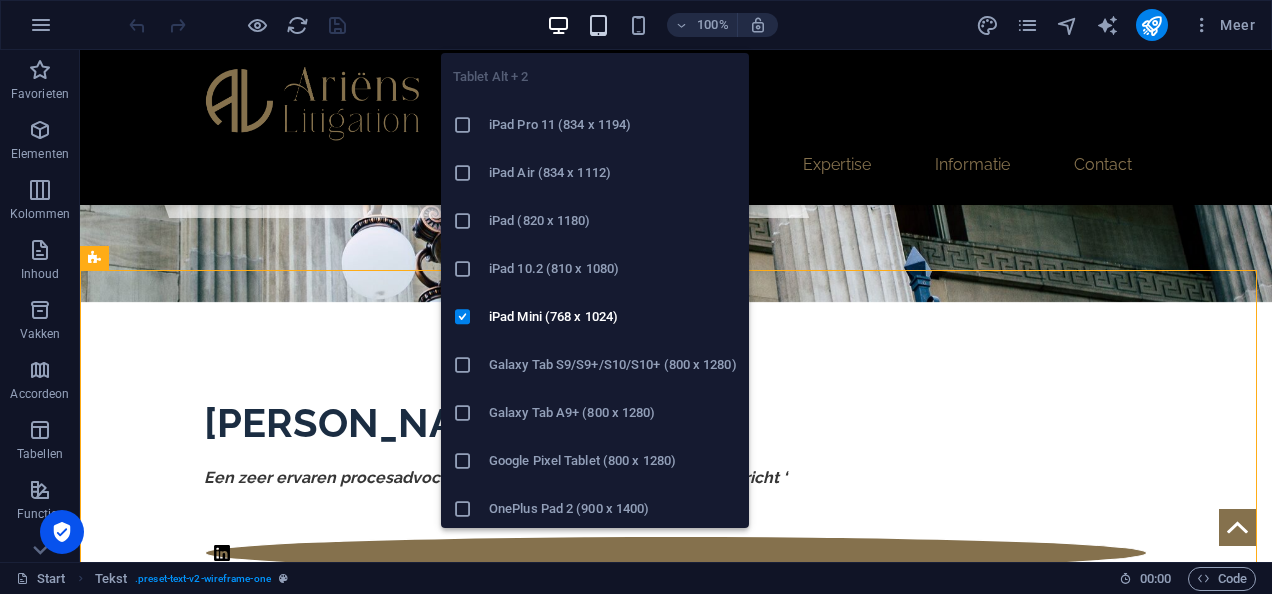 click at bounding box center [598, 25] 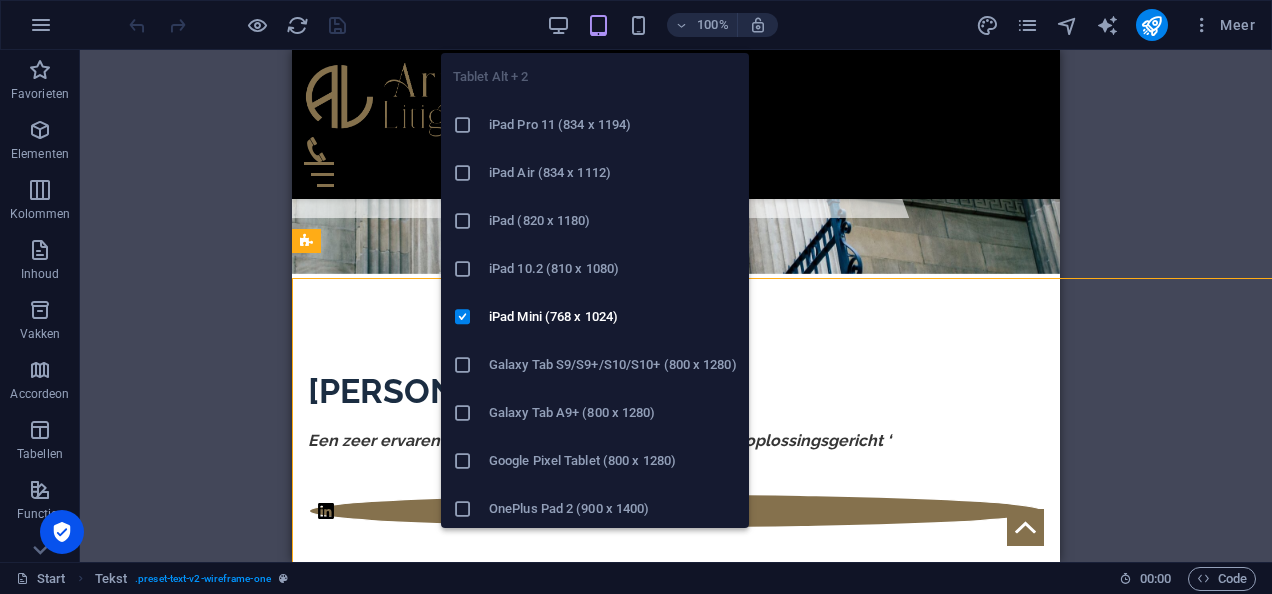 scroll, scrollTop: 336, scrollLeft: 0, axis: vertical 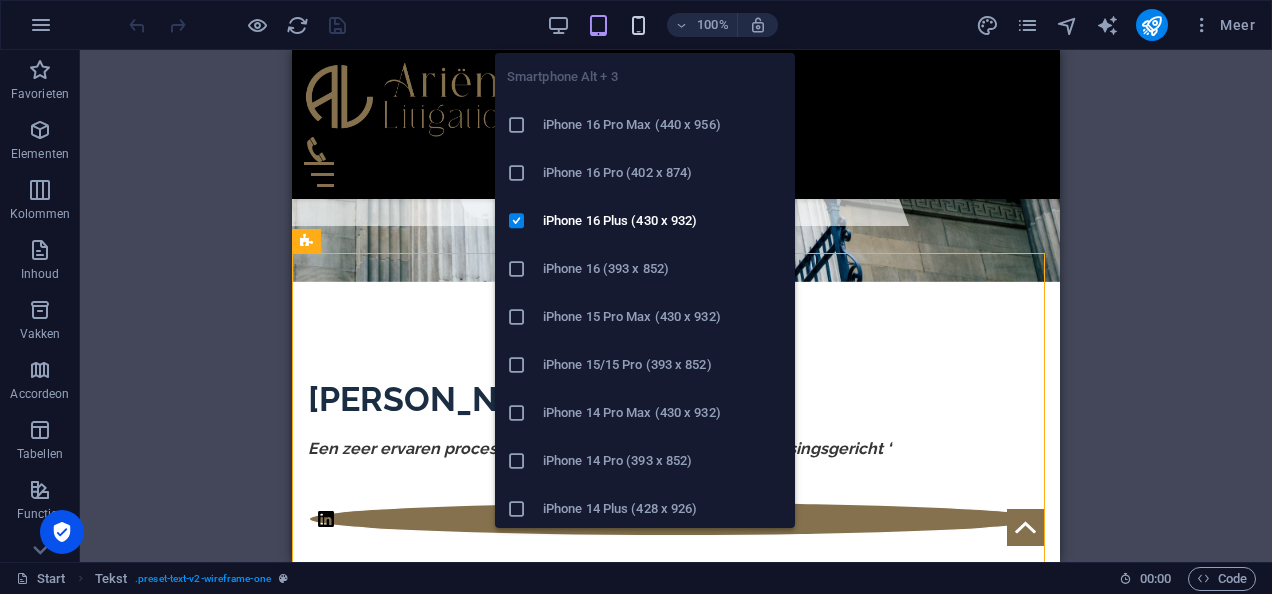 click at bounding box center [638, 25] 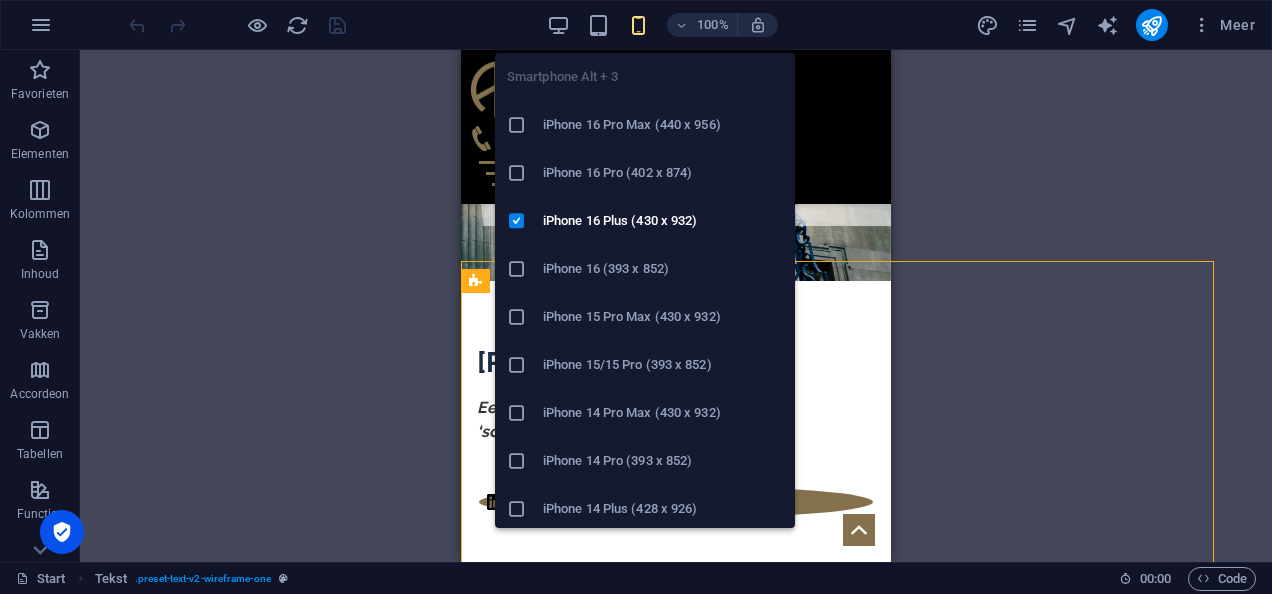 scroll, scrollTop: 328, scrollLeft: 0, axis: vertical 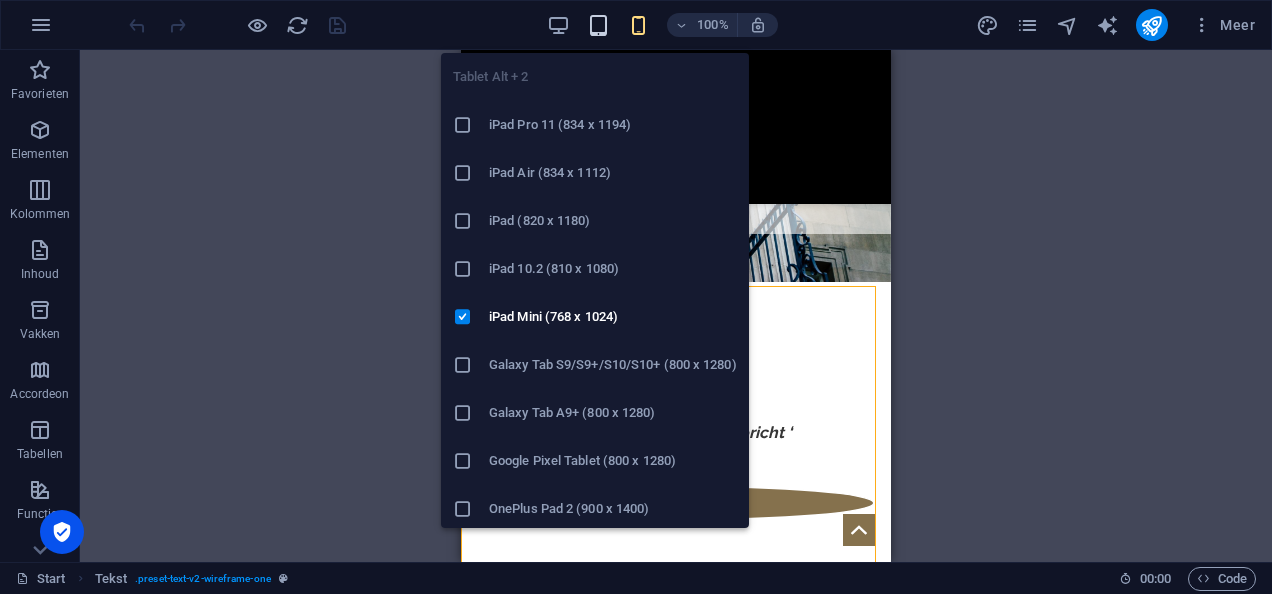 click at bounding box center [598, 25] 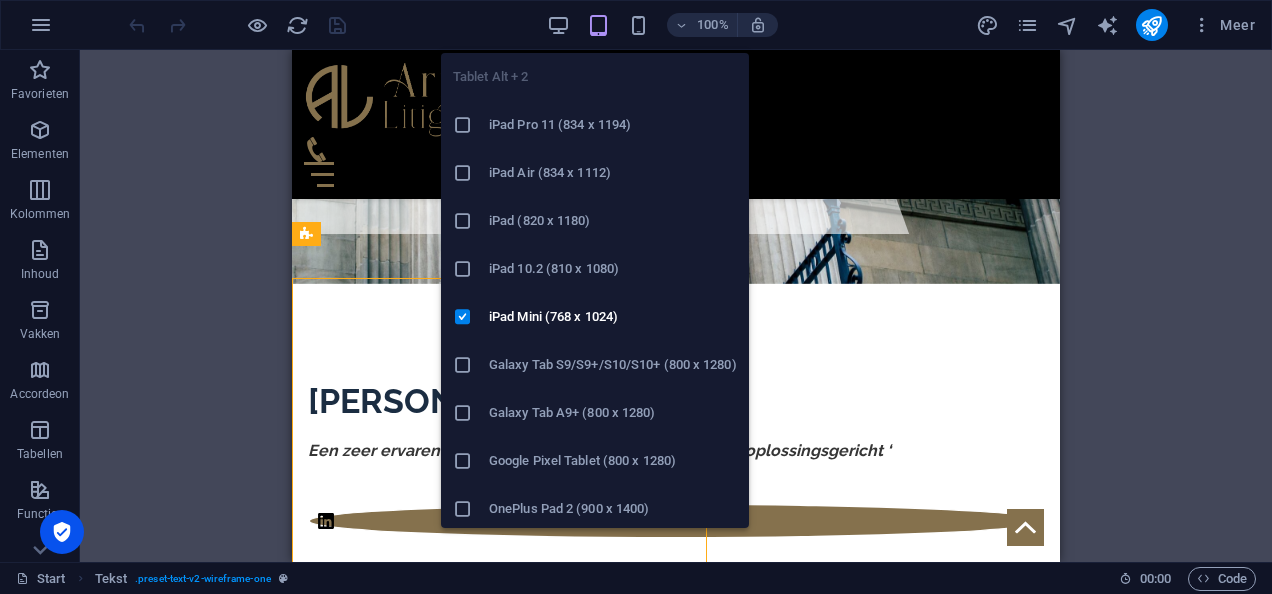scroll, scrollTop: 336, scrollLeft: 0, axis: vertical 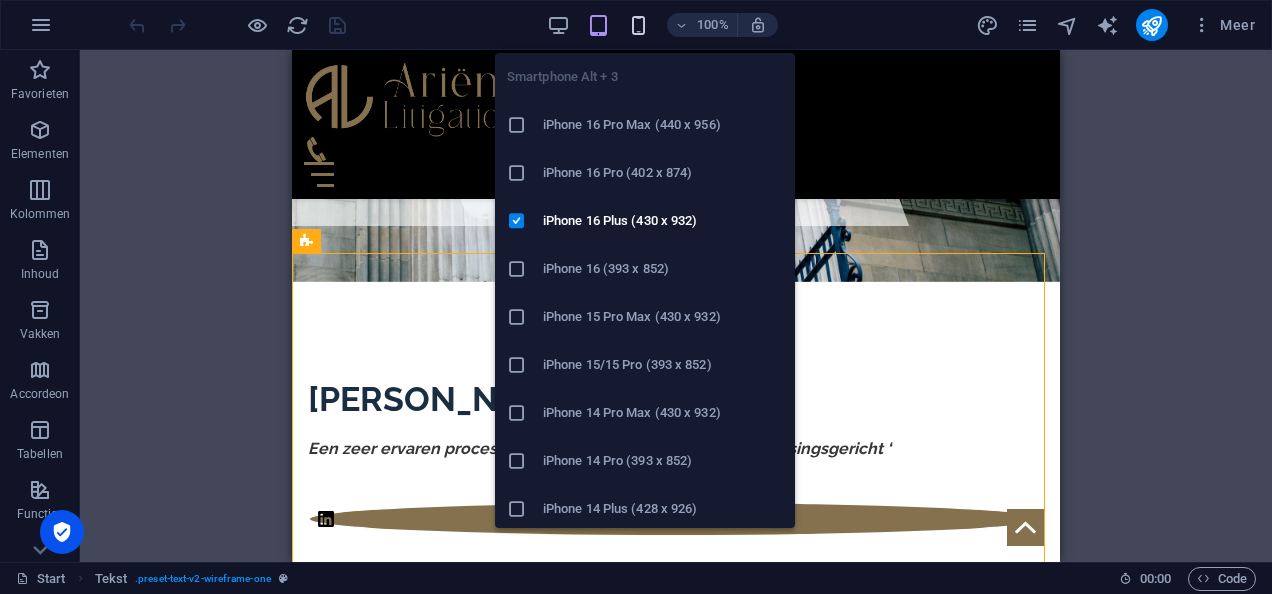 click at bounding box center (638, 25) 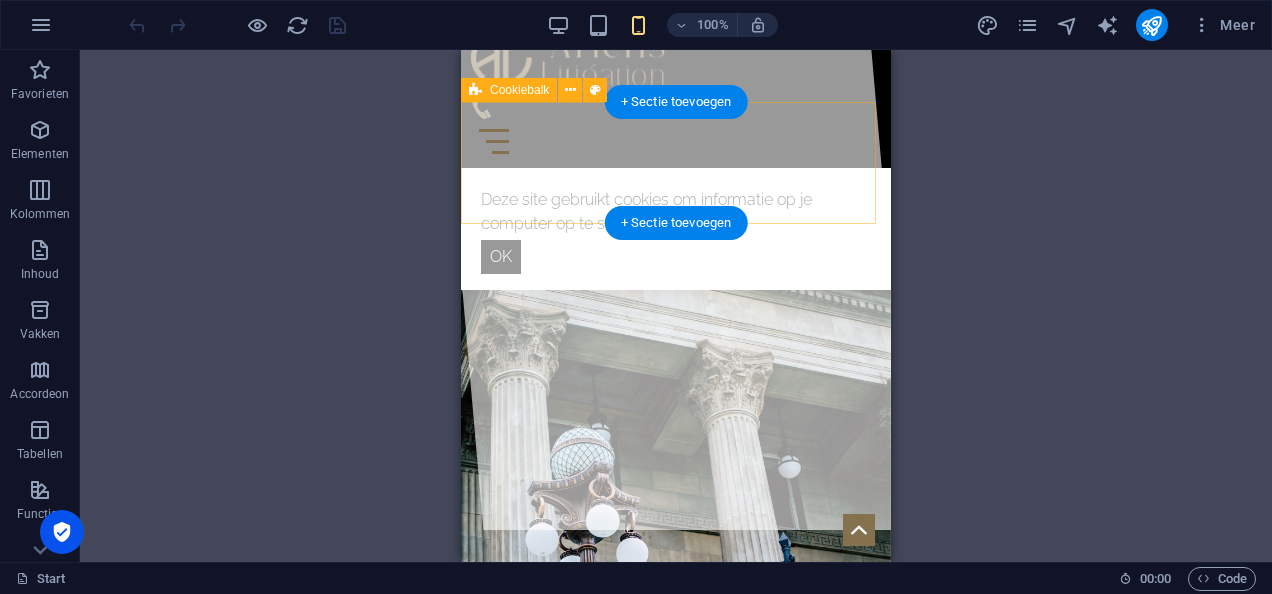 scroll, scrollTop: 0, scrollLeft: 0, axis: both 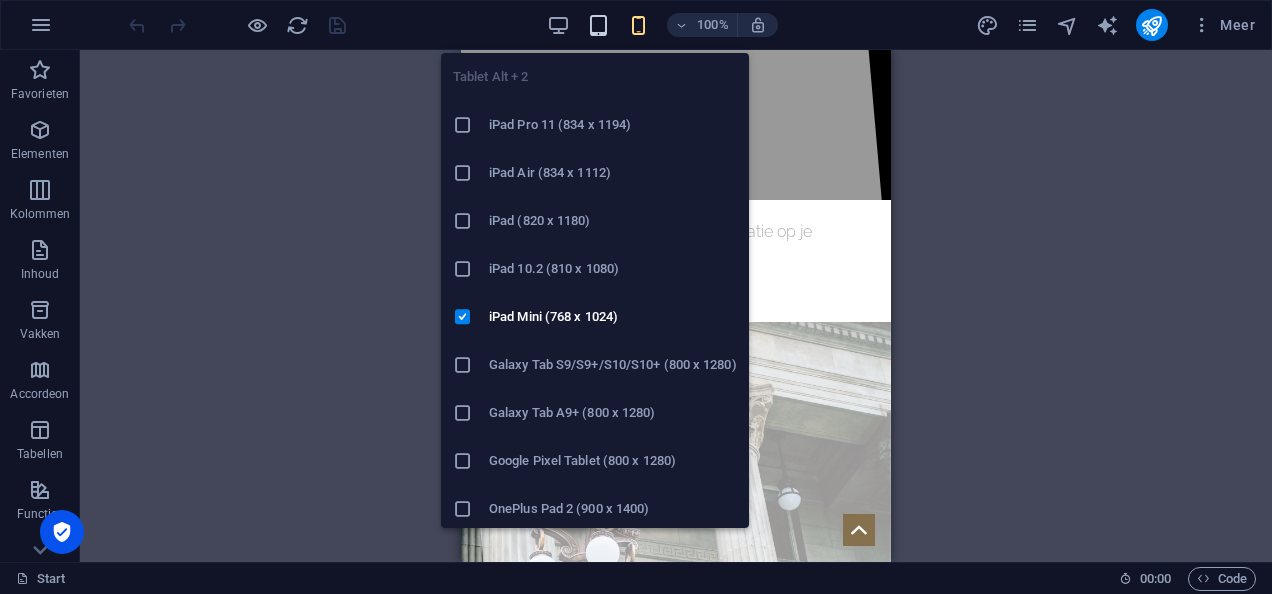 click at bounding box center [598, 25] 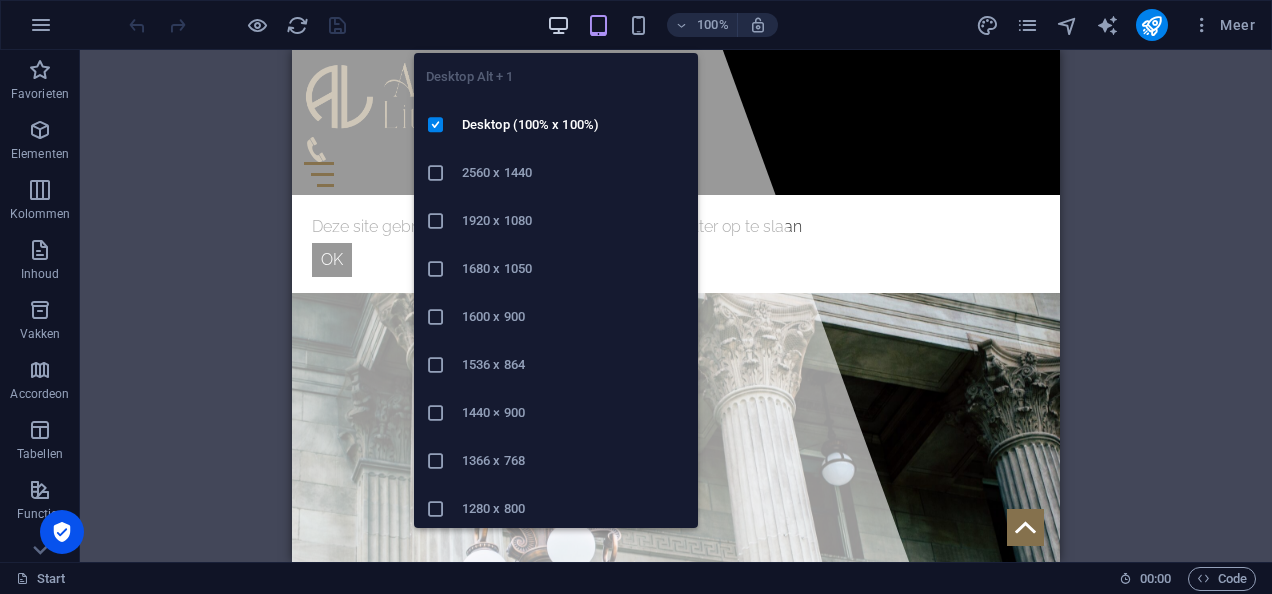 click at bounding box center [558, 25] 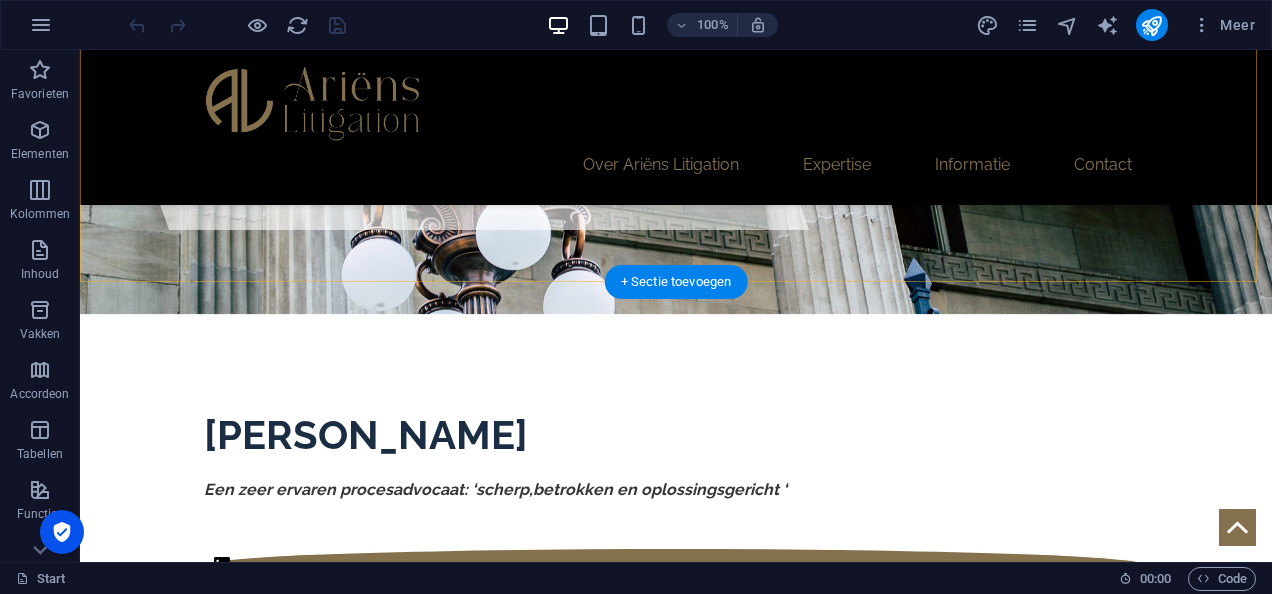 scroll, scrollTop: 331, scrollLeft: 0, axis: vertical 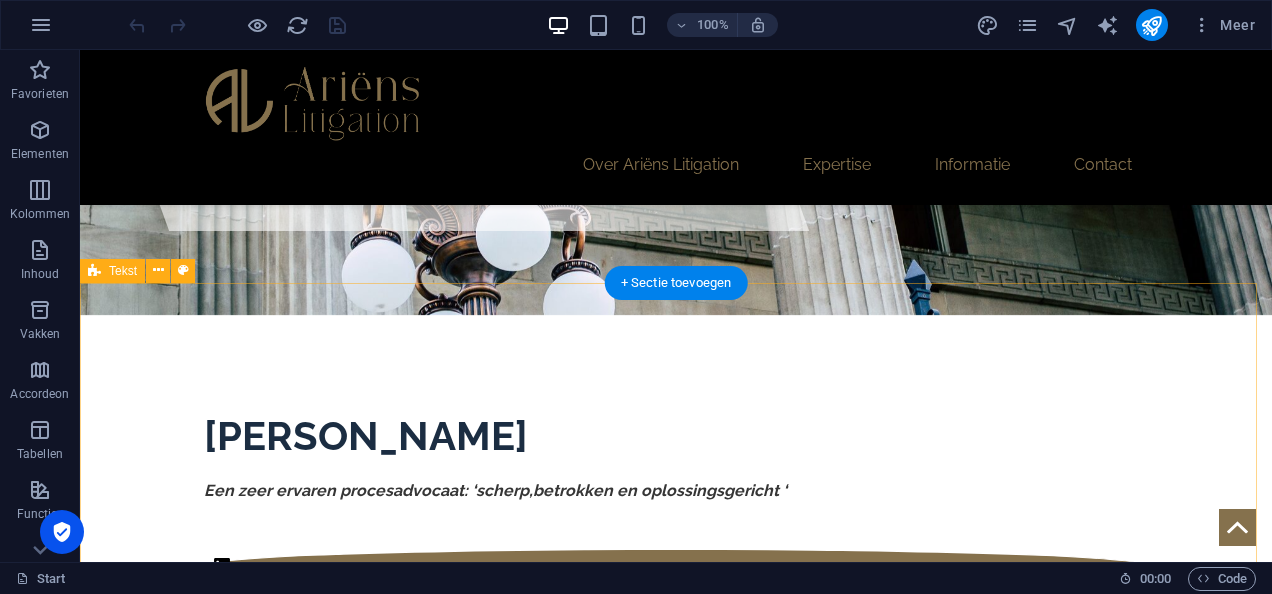 click on "Ariëns Litigation – De kracht van succesvol procederen In [DATE] werd Matthijs door de Vereniging van Incasso- en Procesadvocaten (VIA) uitgeroepen tot de beste procesadvocaat van Nederland. Eind 2023 startte hij zijn eigen kantoor: [PERSON_NAME] Litigation. Ariëns Litigation is gespecialiseerd in geschillenbeslechting, civiele procedures en (strategisch) advies op het gebied van burgerlijk procesrecht. Met ruim 20 jaar ervaring is [PERSON_NAME] een doorgewinterde procesadvocaat die het verschil maakt. Cliënten waarderen hem om zijn snelle analyses, oplossingsgerichte aanpak en overtuigingskracht – altijd scherp, altijd betrokken.  Zijn kracht? Een zeldzame mix van academische diepgang en ruime proceservaring. [PERSON_NAME] kent de regels én weet hoe je ze optimaal toepast. Daardoor krijgt uw zaak de best mogelijke aanpak. Of het nu gaat om een procedure, een spoedeisende kwestie of de behoefte aan een stevige sparringpartner – Matthijs biedt duidelijke strategie, heldere communicatie en juridische daadkracht." at bounding box center [676, 1419] 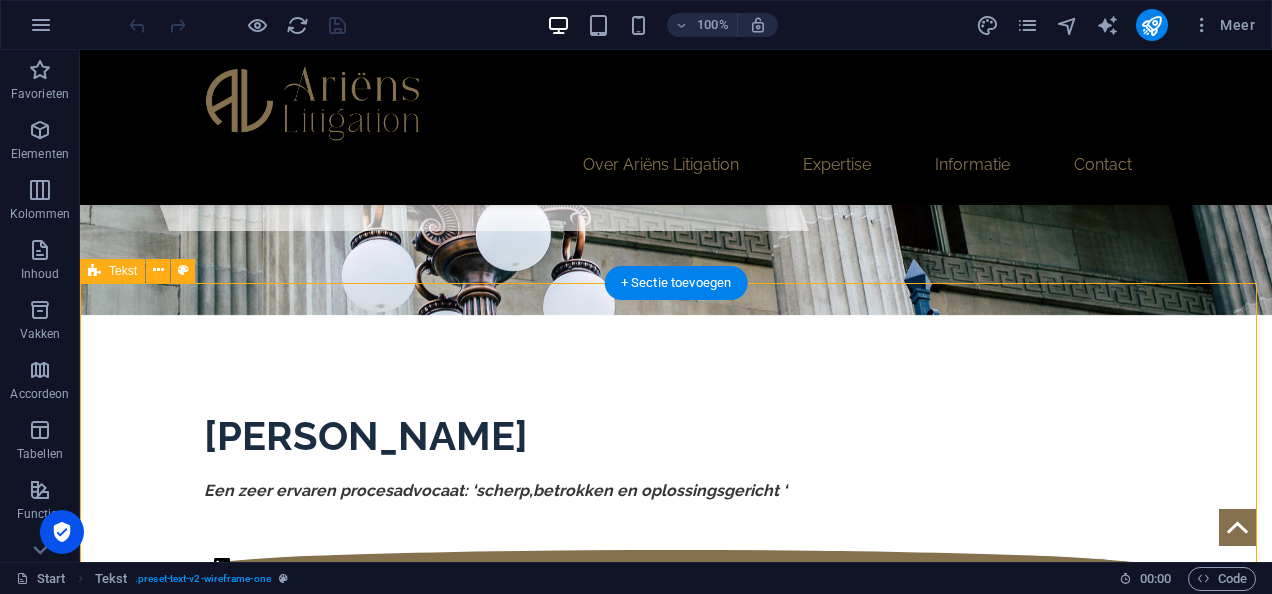 click on "Ariëns Litigation – De kracht van succesvol procederen In [DATE] werd Matthijs door de Vereniging van Incasso- en Procesadvocaten (VIA) uitgeroepen tot de beste procesadvocaat van Nederland. Eind 2023 startte hij zijn eigen kantoor: [PERSON_NAME] Litigation. Ariëns Litigation is gespecialiseerd in geschillenbeslechting, civiele procedures en (strategisch) advies op het gebied van burgerlijk procesrecht. Met ruim 20 jaar ervaring is [PERSON_NAME] een doorgewinterde procesadvocaat die het verschil maakt. Cliënten waarderen hem om zijn snelle analyses, oplossingsgerichte aanpak en overtuigingskracht – altijd scherp, altijd betrokken.  Zijn kracht? Een zeldzame mix van academische diepgang en ruime proceservaring. [PERSON_NAME] kent de regels én weet hoe je ze optimaal toepast. Daardoor krijgt uw zaak de best mogelijke aanpak. Of het nu gaat om een procedure, een spoedeisende kwestie of de behoefte aan een stevige sparringpartner – Matthijs biedt duidelijke strategie, heldere communicatie en juridische daadkracht." at bounding box center [676, 1419] 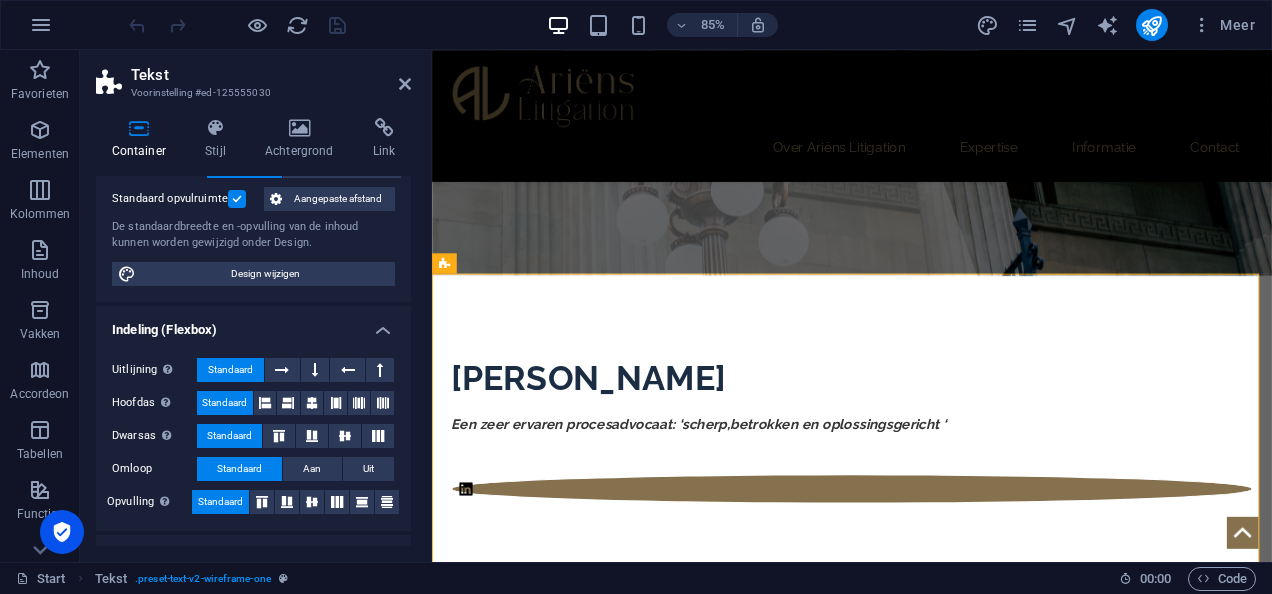 scroll, scrollTop: 149, scrollLeft: 0, axis: vertical 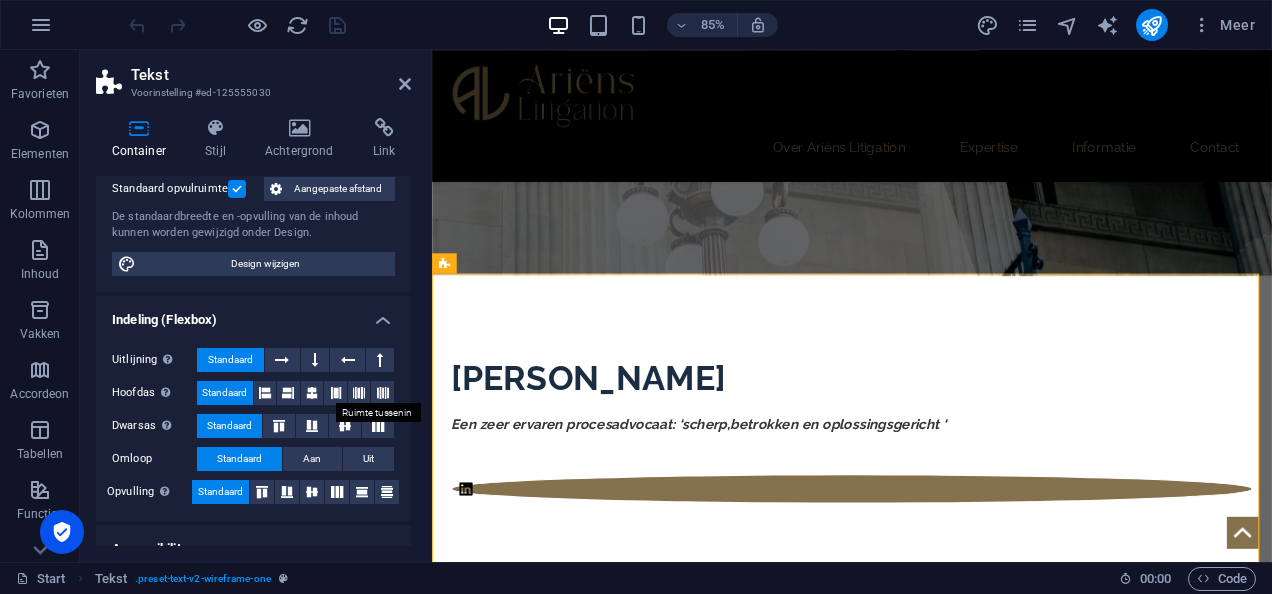 drag, startPoint x: 336, startPoint y: 385, endPoint x: 233, endPoint y: 286, distance: 142.86357 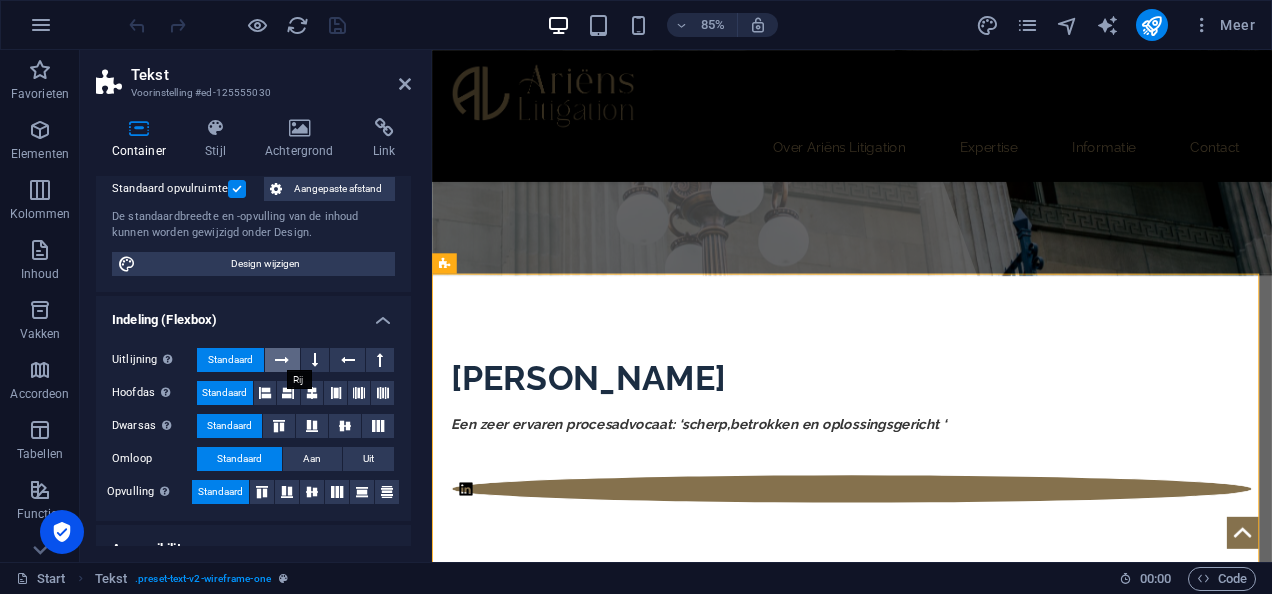 scroll, scrollTop: 0, scrollLeft: 0, axis: both 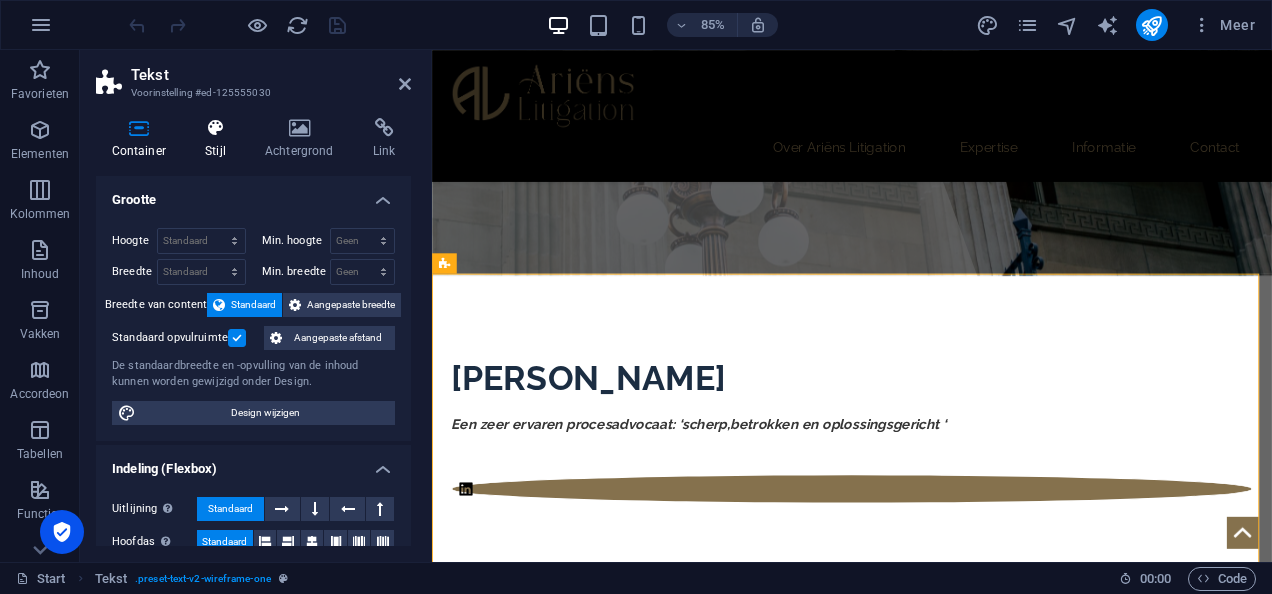 click at bounding box center (216, 128) 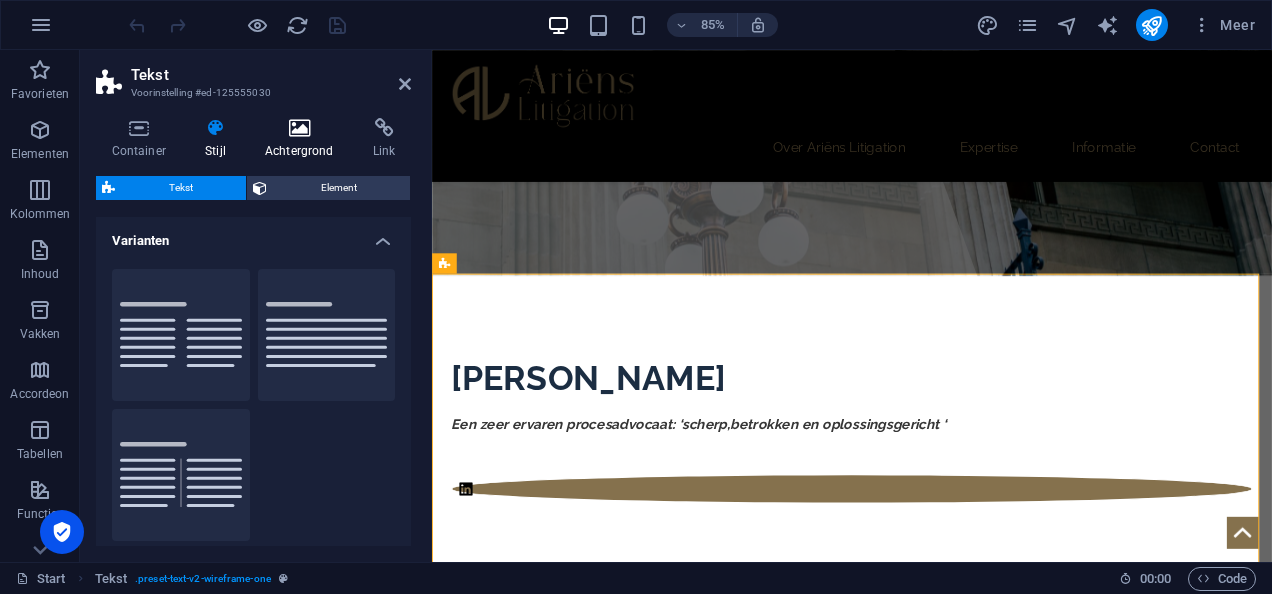 click on "Achtergrond" at bounding box center (303, 139) 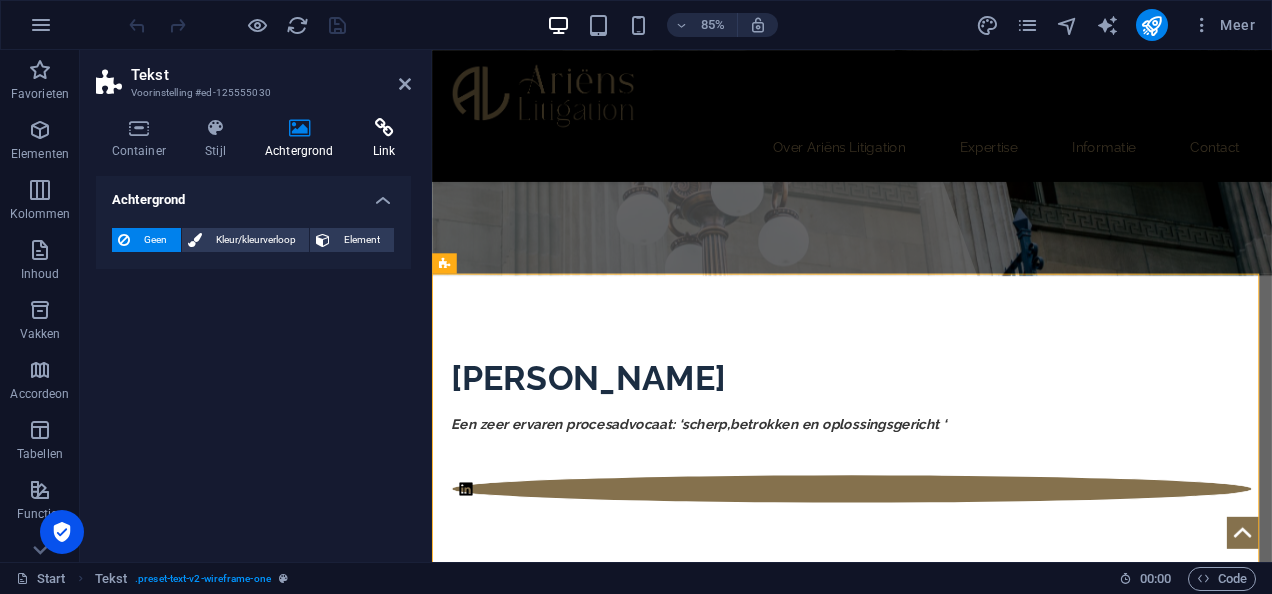 click at bounding box center (384, 128) 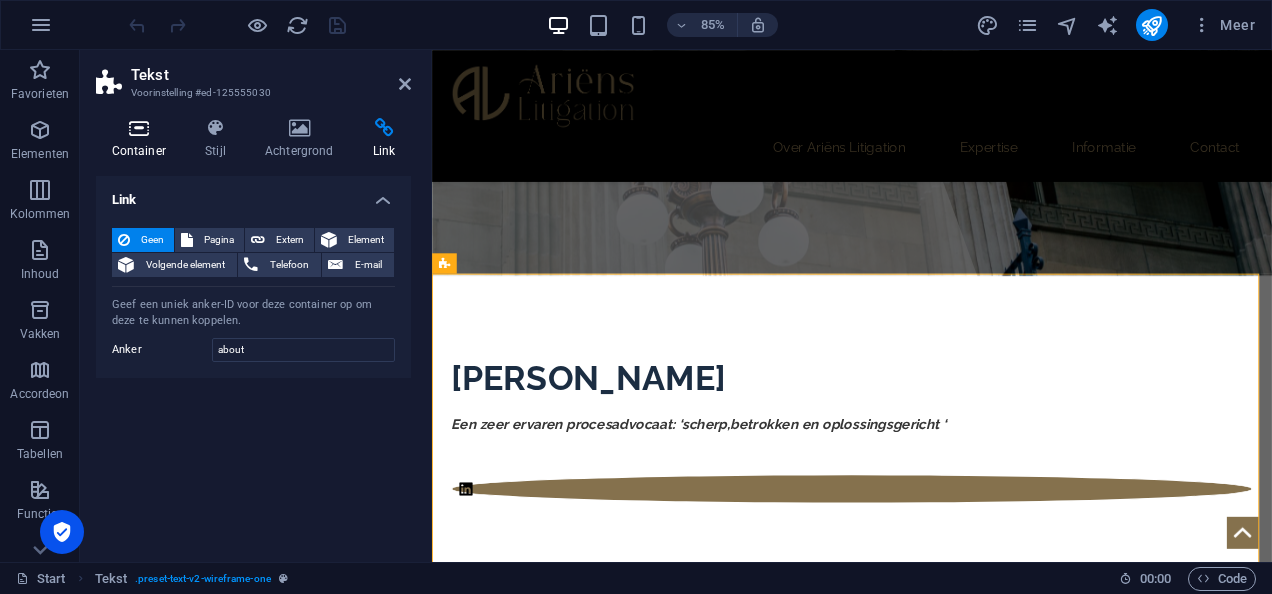 click on "Container" at bounding box center (143, 139) 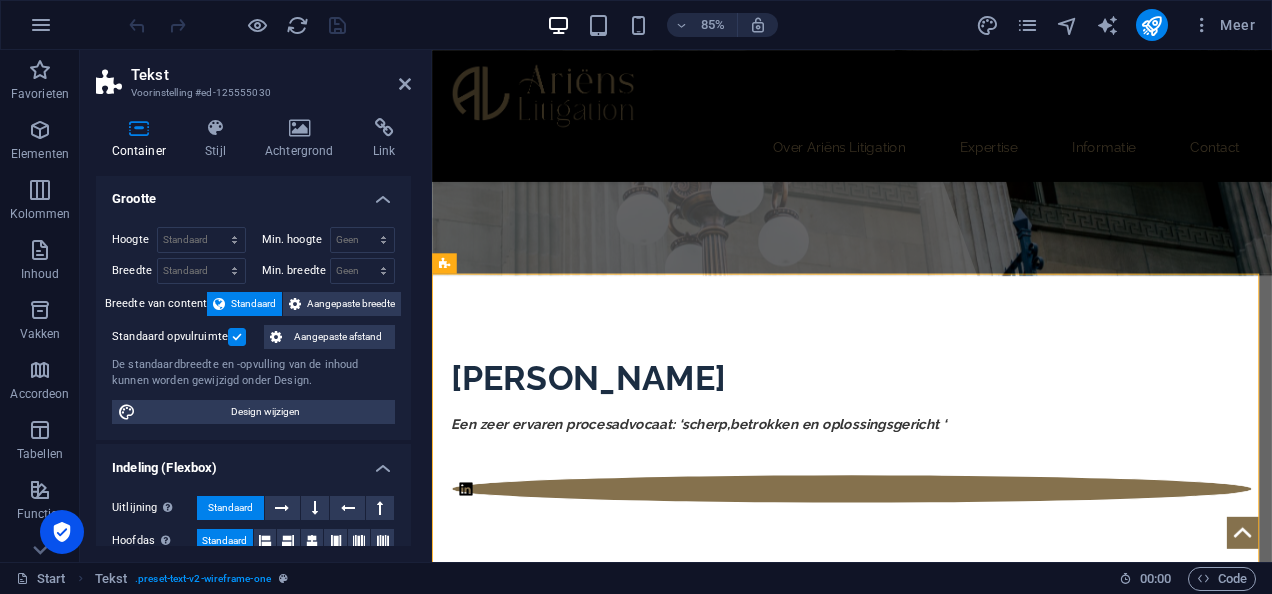 scroll, scrollTop: 2, scrollLeft: 0, axis: vertical 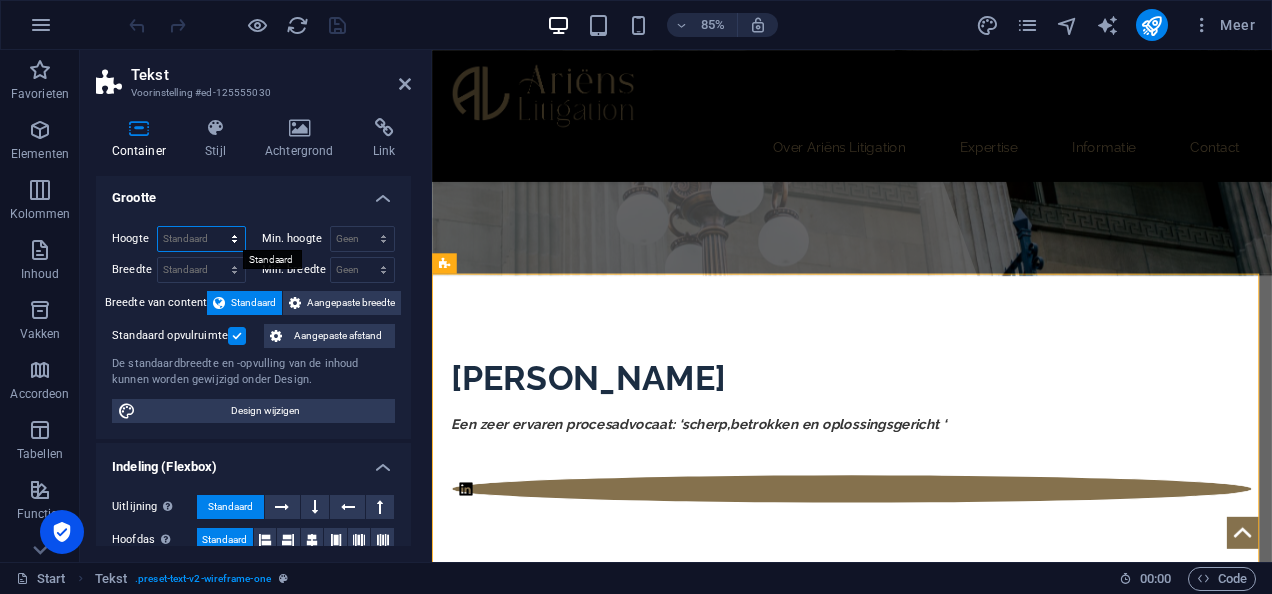 click on "Standaard px rem % vh vw" at bounding box center (201, 239) 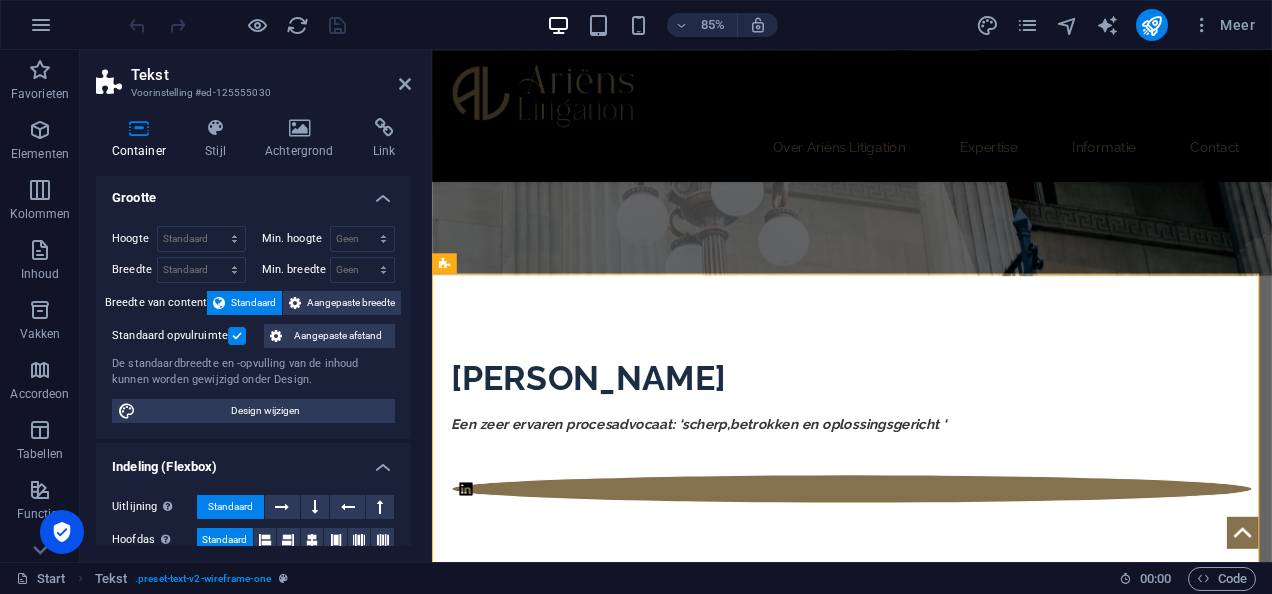 click on "Grootte" at bounding box center [253, 192] 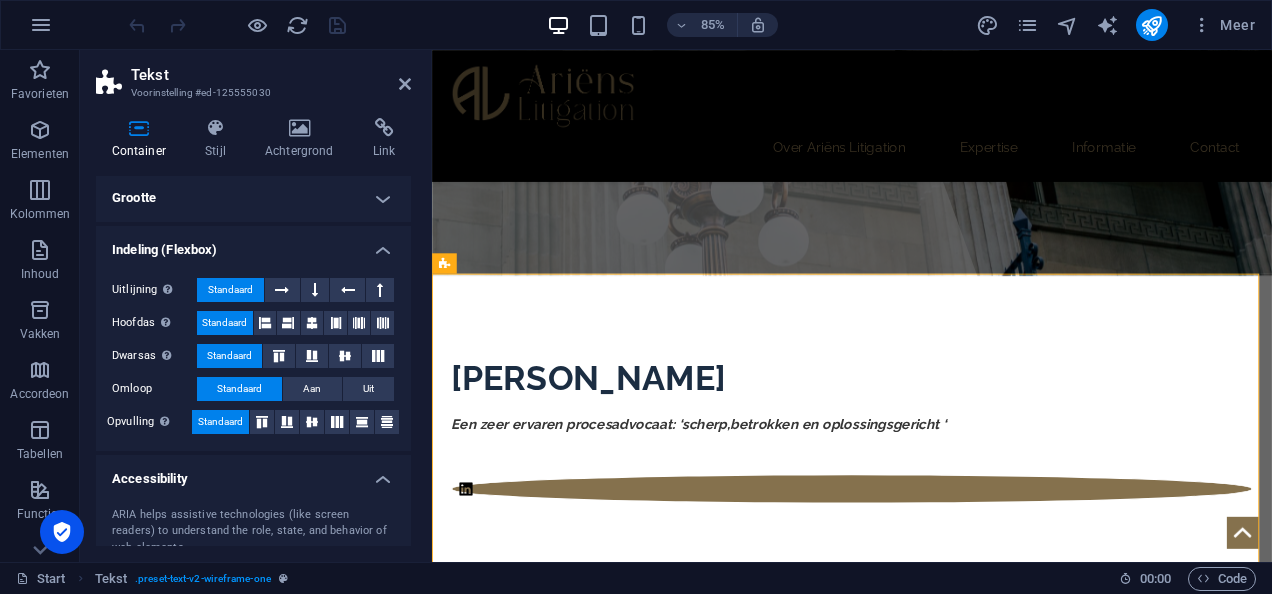 click on "Grootte" at bounding box center (253, 198) 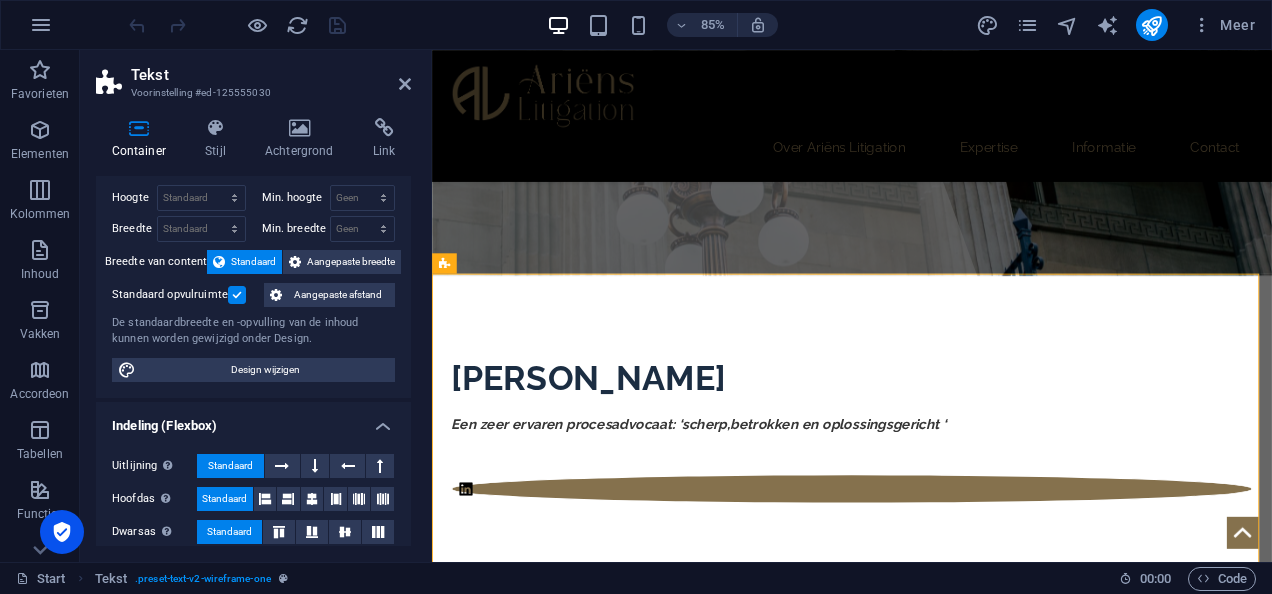 scroll, scrollTop: 44, scrollLeft: 0, axis: vertical 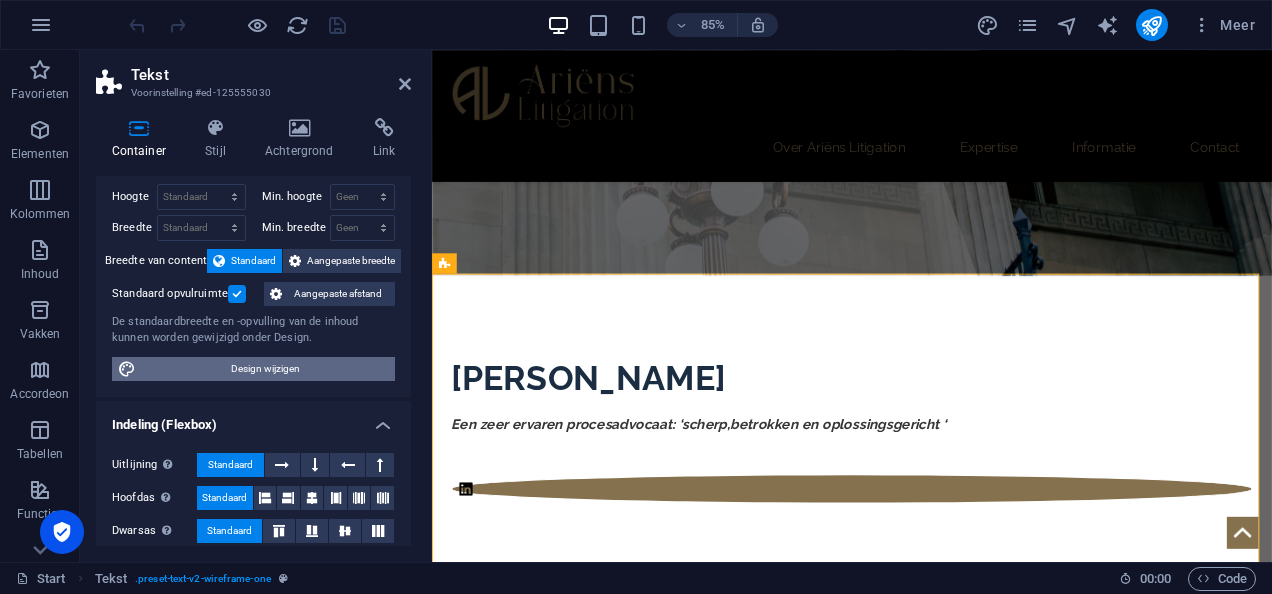 click on "Design wijzigen" at bounding box center [265, 369] 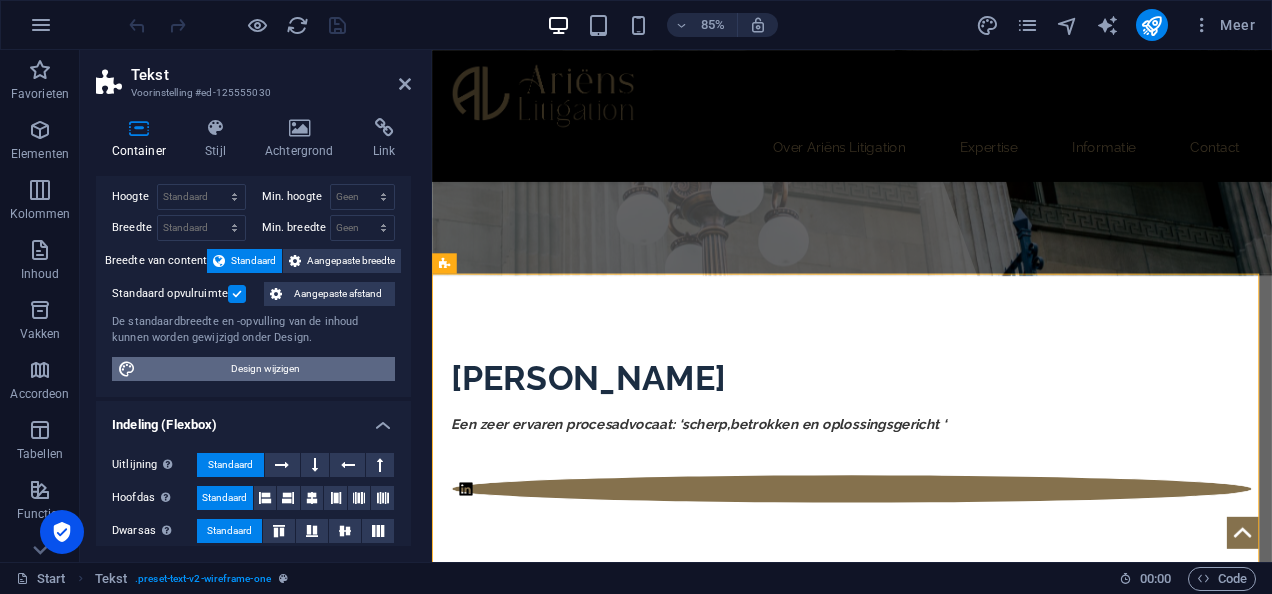 select on "rem" 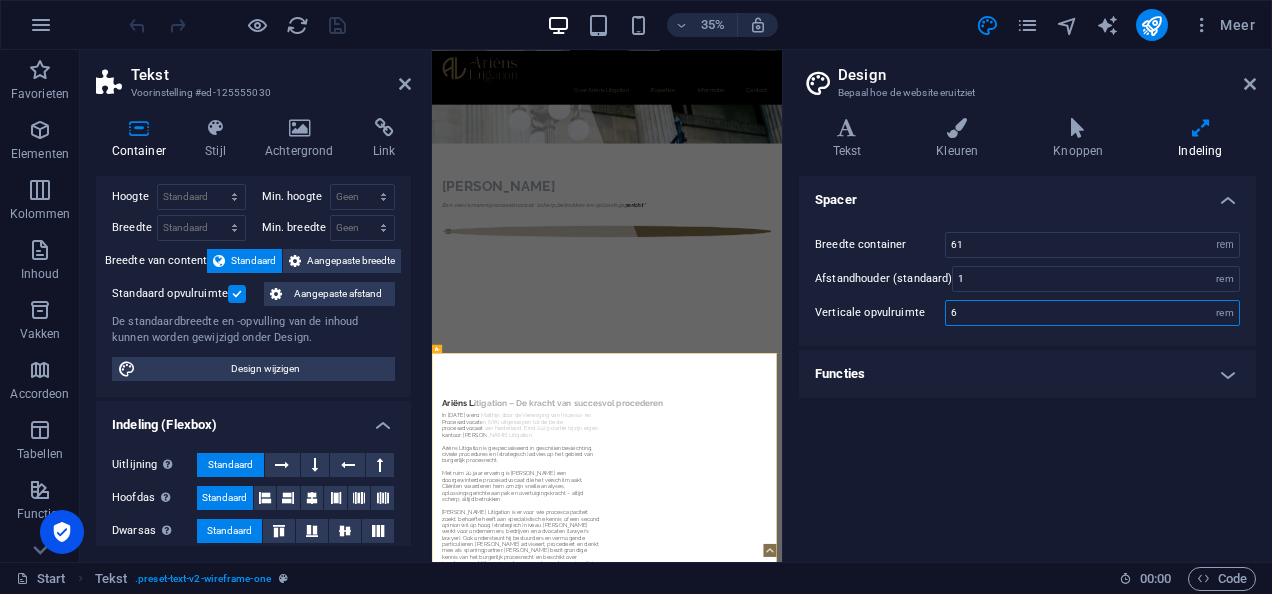 click on "6" at bounding box center [1092, 313] 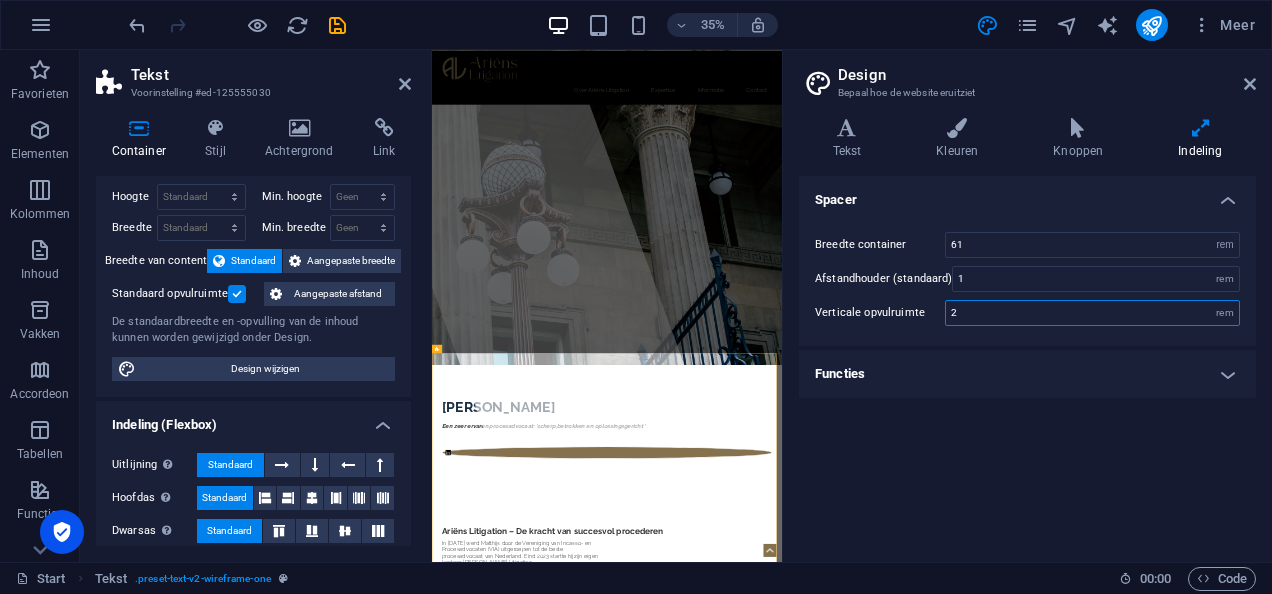type on "2" 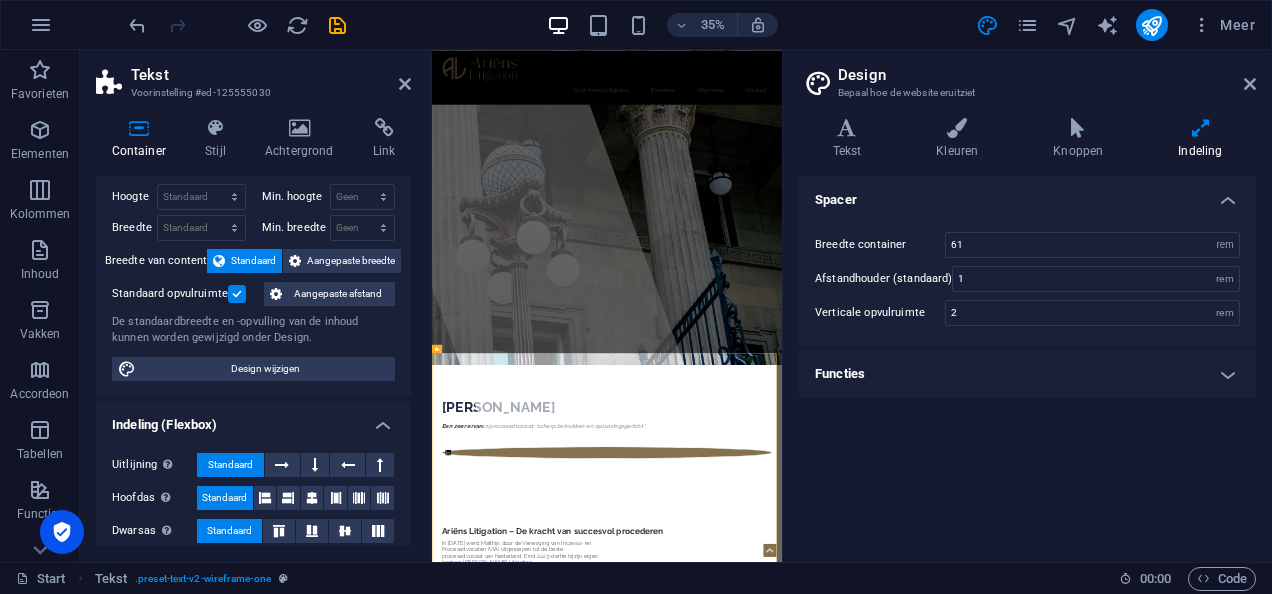 click on "Spacer Breedte container 61 rem px Afstandhouder (standaard) 1 rem Verticale opvulruimte 2 rem Functies Tijdsduur overgang 0.3 s Functie overgang Afnemen Toenemen aan begin Afnemen aan einde Toenemen aan begin/afnemen aan einde Lineair" at bounding box center [1027, 361] 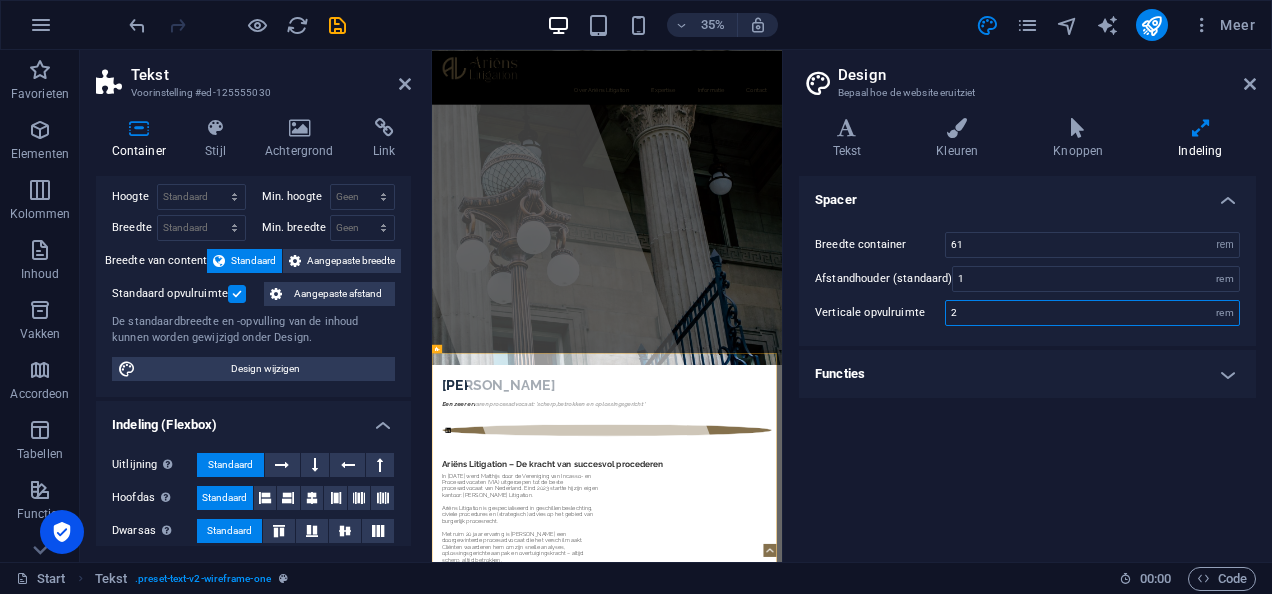 drag, startPoint x: 964, startPoint y: 310, endPoint x: 934, endPoint y: 316, distance: 30.594116 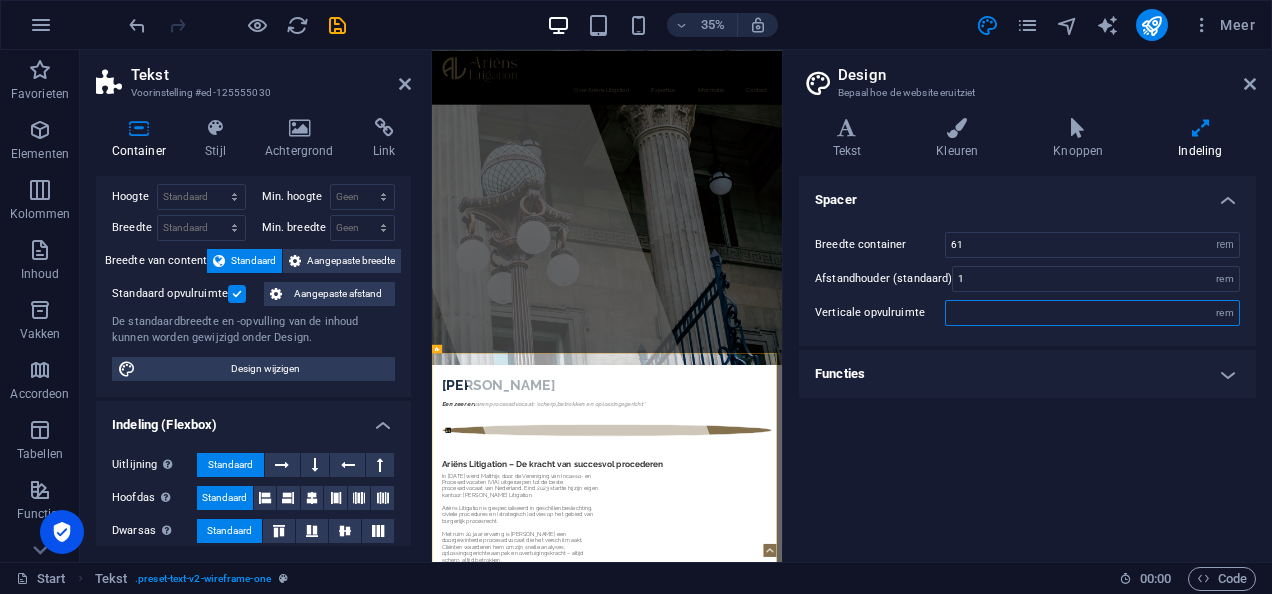 type on "1" 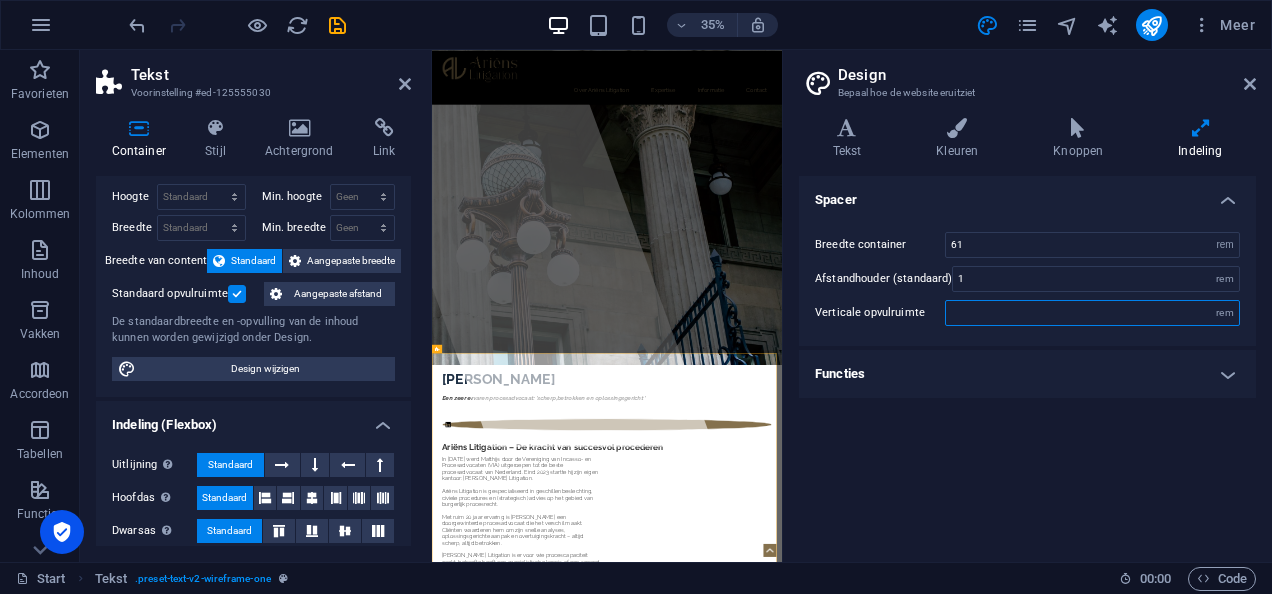 type on "2" 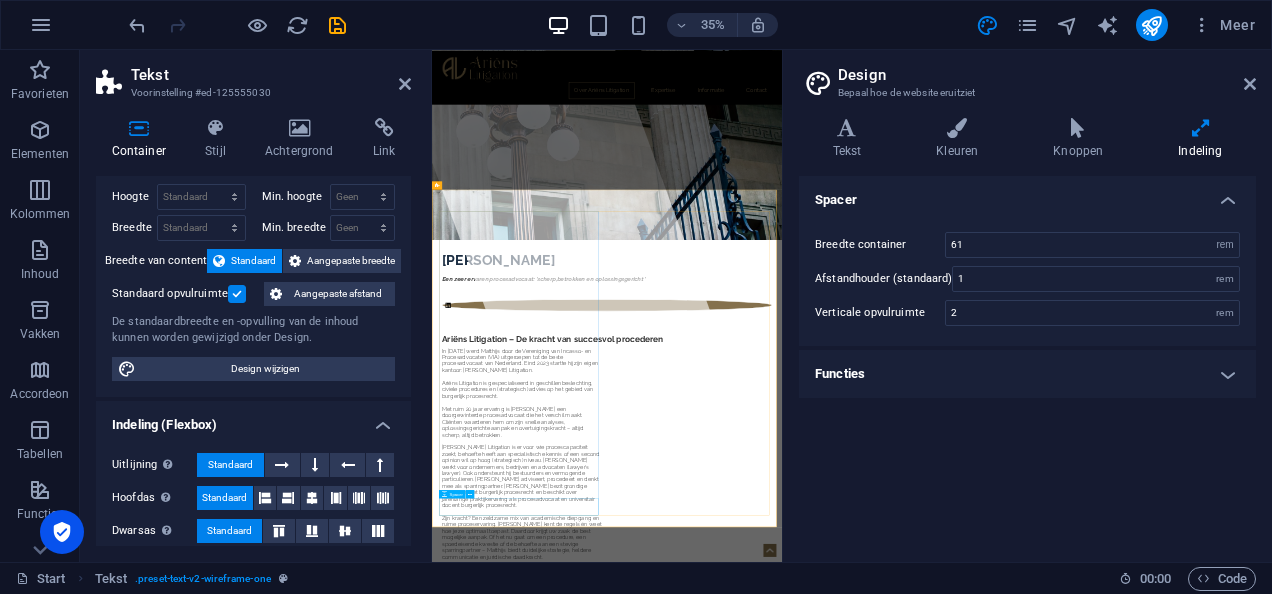 scroll, scrollTop: 677, scrollLeft: 0, axis: vertical 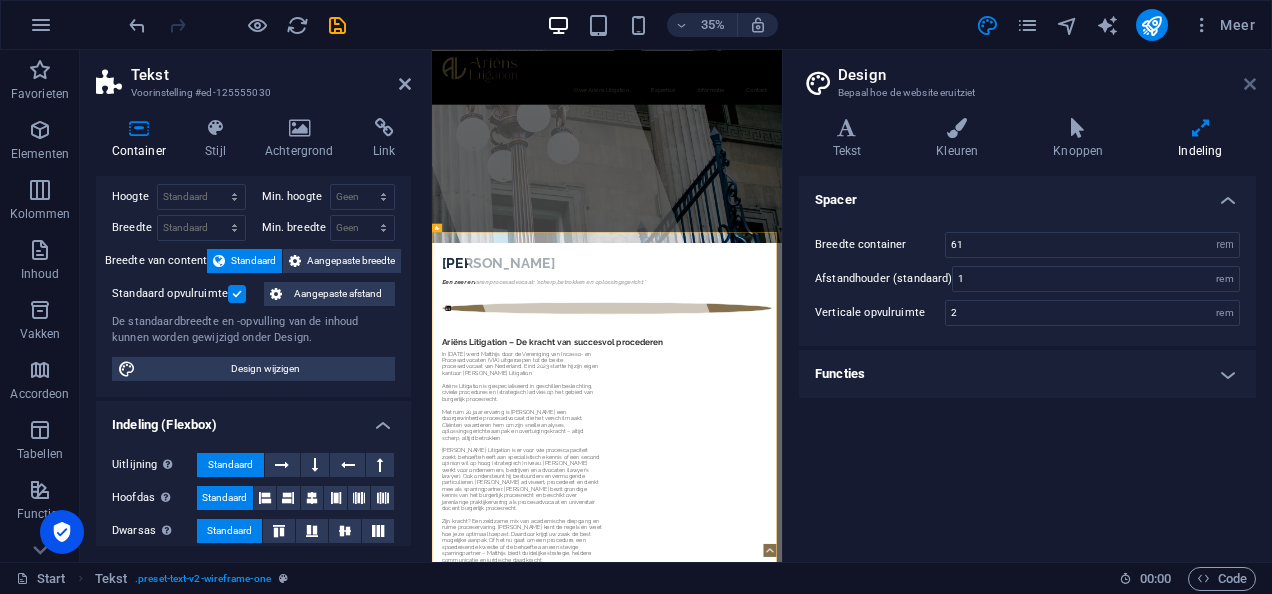 click at bounding box center (1250, 84) 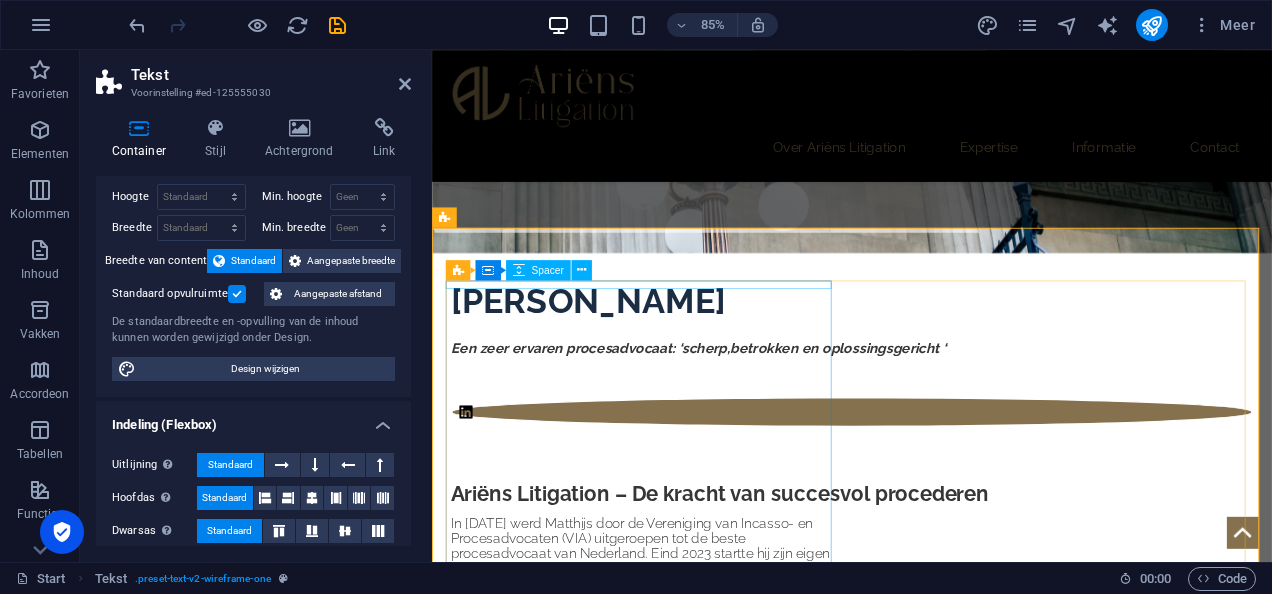 scroll, scrollTop: 389, scrollLeft: 0, axis: vertical 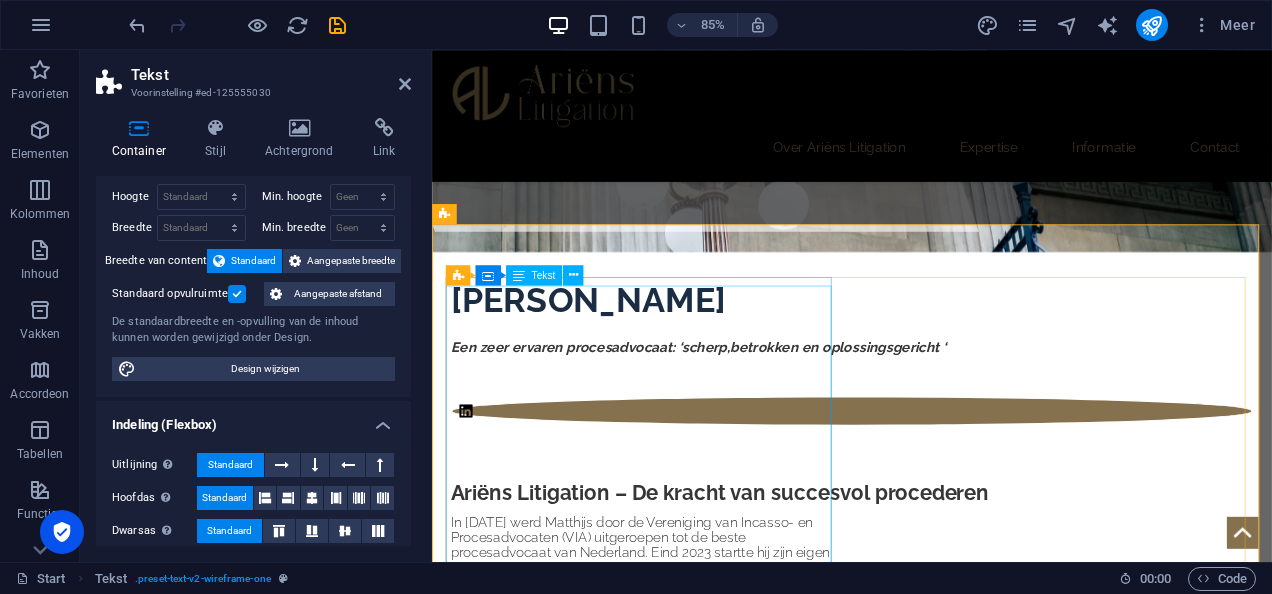 click on "In [DATE] werd Matthijs door de Vereniging van Incasso- en Procesadvocaten (VIA) uitgeroepen tot de beste procesadvocaat van Nederland. Eind 2023 startte hij zijn eigen kantoor: [PERSON_NAME] Litigation. Ariëns Litigation is gespecialiseerd in geschillenbeslechting, civiele procedures en (strategisch) advies op het gebied van burgerlijk procesrecht. Met ruim 20 jaar ervaring is [PERSON_NAME] een doorgewinterde procesadvocaat die het verschil maakt. Cliënten waarderen hem om zijn snelle analyses, oplossingsgerichte aanpak en overtuigingskracht – altijd scherp, altijd betrokken.  Zijn kracht? Een zeldzame mix van academische diepgang en ruime proceservaring. [PERSON_NAME] kent de regels én weet hoe je ze optimaal toepast. Daardoor krijgt uw zaak de best mogelijke aanpak. Of het nu gaat om een procedure, een spoedeisende kwestie of de behoefte aan een stevige sparringpartner – Matthijs biedt duidelijke strategie, heldere communicatie en juridische daadkracht." at bounding box center [682, 1010] 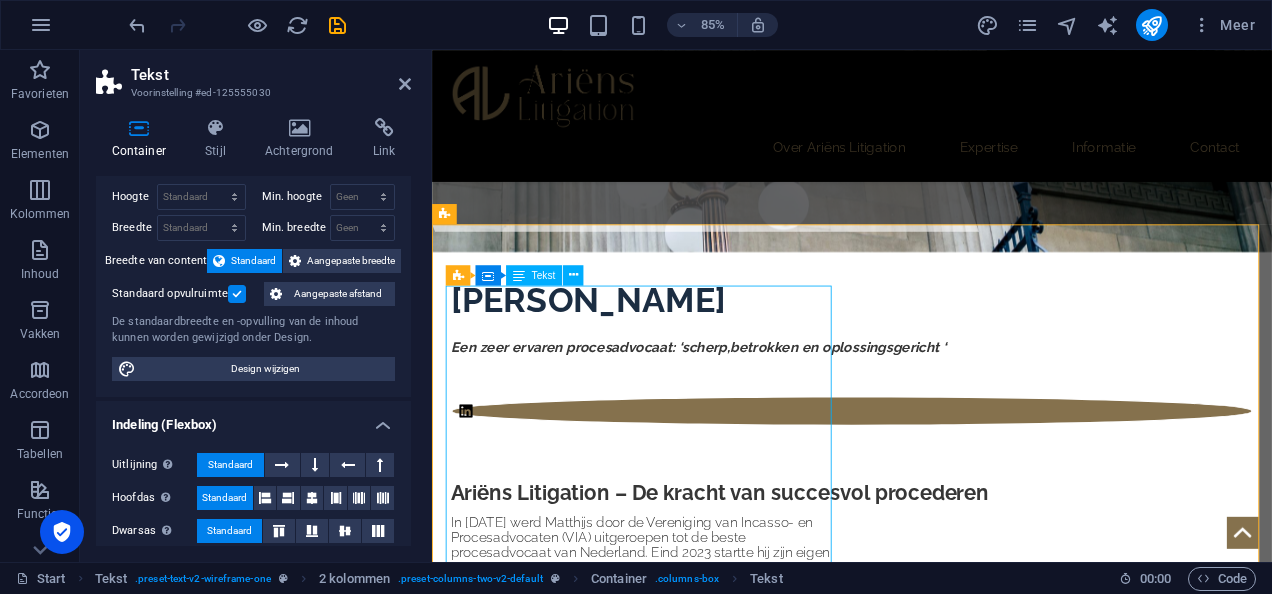 click on "In [DATE] werd Matthijs door de Vereniging van Incasso- en Procesadvocaten (VIA) uitgeroepen tot de beste procesadvocaat van Nederland. Eind 2023 startte hij zijn eigen kantoor: [PERSON_NAME] Litigation. Ariëns Litigation is gespecialiseerd in geschillenbeslechting, civiele procedures en (strategisch) advies op het gebied van burgerlijk procesrecht. Met ruim 20 jaar ervaring is [PERSON_NAME] een doorgewinterde procesadvocaat die het verschil maakt. Cliënten waarderen hem om zijn snelle analyses, oplossingsgerichte aanpak en overtuigingskracht – altijd scherp, altijd betrokken.  Zijn kracht? Een zeldzame mix van academische diepgang en ruime proceservaring. [PERSON_NAME] kent de regels én weet hoe je ze optimaal toepast. Daardoor krijgt uw zaak de best mogelijke aanpak. Of het nu gaat om een procedure, een spoedeisende kwestie of de behoefte aan een stevige sparringpartner – Matthijs biedt duidelijke strategie, heldere communicatie en juridische daadkracht." at bounding box center (682, 1010) 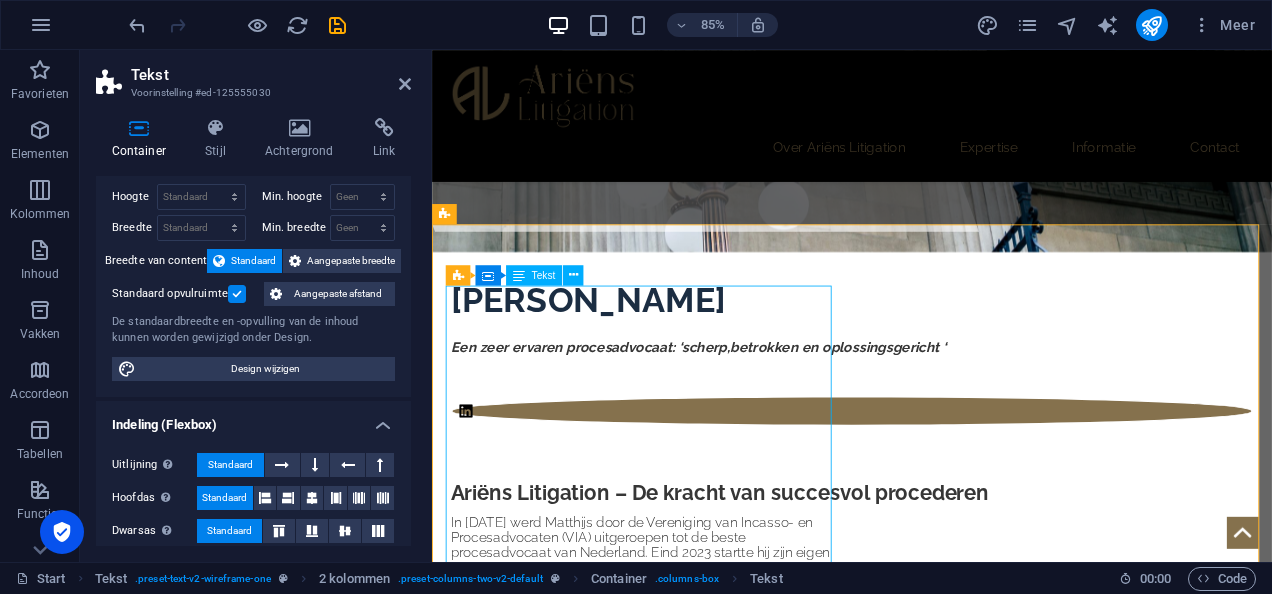 click on "In [DATE] werd Matthijs door de Vereniging van Incasso- en Procesadvocaten (VIA) uitgeroepen tot de beste procesadvocaat van Nederland. Eind 2023 startte hij zijn eigen kantoor: [PERSON_NAME] Litigation. Ariëns Litigation is gespecialiseerd in geschillenbeslechting, civiele procedures en (strategisch) advies op het gebied van burgerlijk procesrecht. Met ruim 20 jaar ervaring is [PERSON_NAME] een doorgewinterde procesadvocaat die het verschil maakt. Cliënten waarderen hem om zijn snelle analyses, oplossingsgerichte aanpak en overtuigingskracht – altijd scherp, altijd betrokken.  Zijn kracht? Een zeldzame mix van academische diepgang en ruime proceservaring. [PERSON_NAME] kent de regels én weet hoe je ze optimaal toepast. Daardoor krijgt uw zaak de best mogelijke aanpak. Of het nu gaat om een procedure, een spoedeisende kwestie of de behoefte aan een stevige sparringpartner – Matthijs biedt duidelijke strategie, heldere communicatie en juridische daadkracht." at bounding box center [682, 1010] 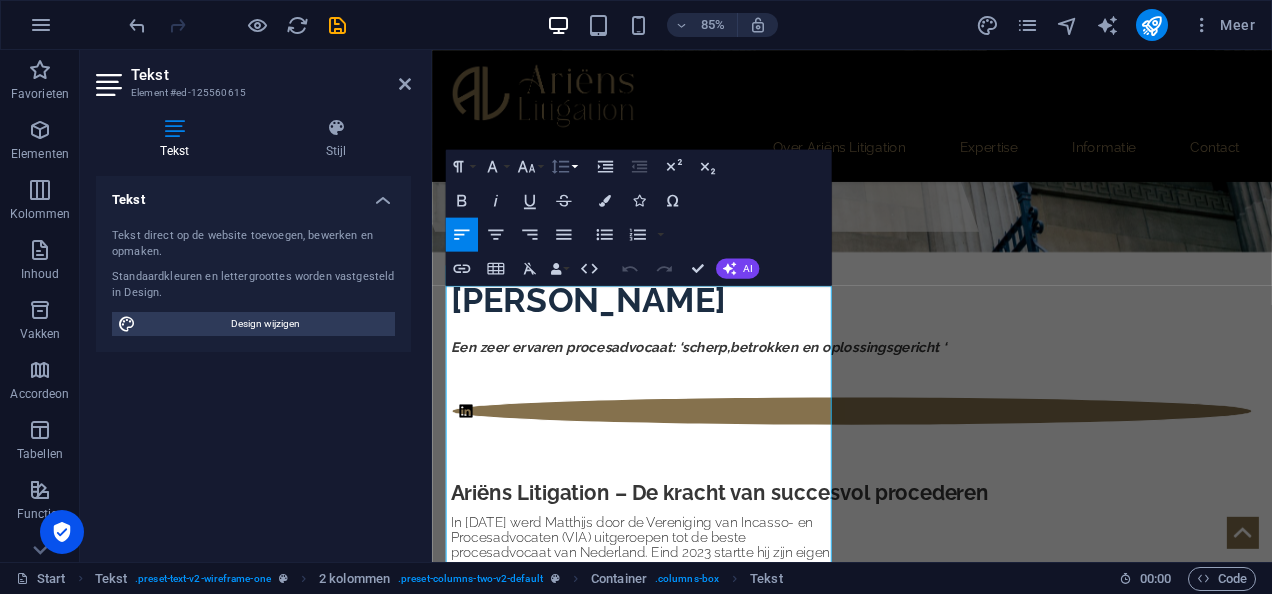 click 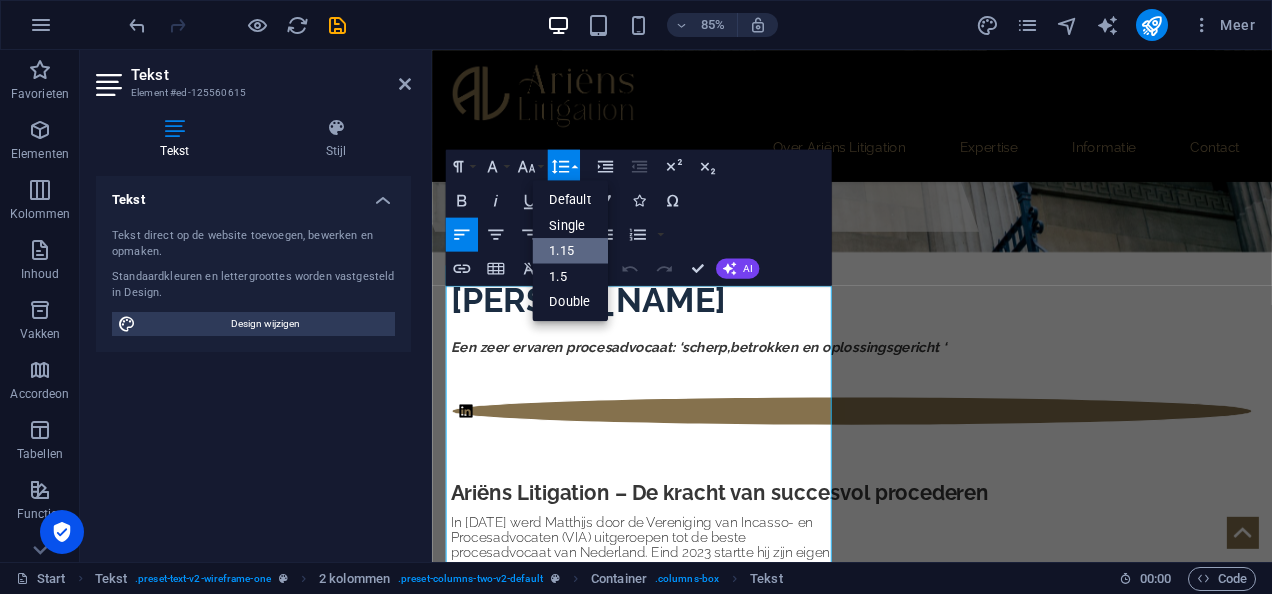 scroll, scrollTop: 0, scrollLeft: 0, axis: both 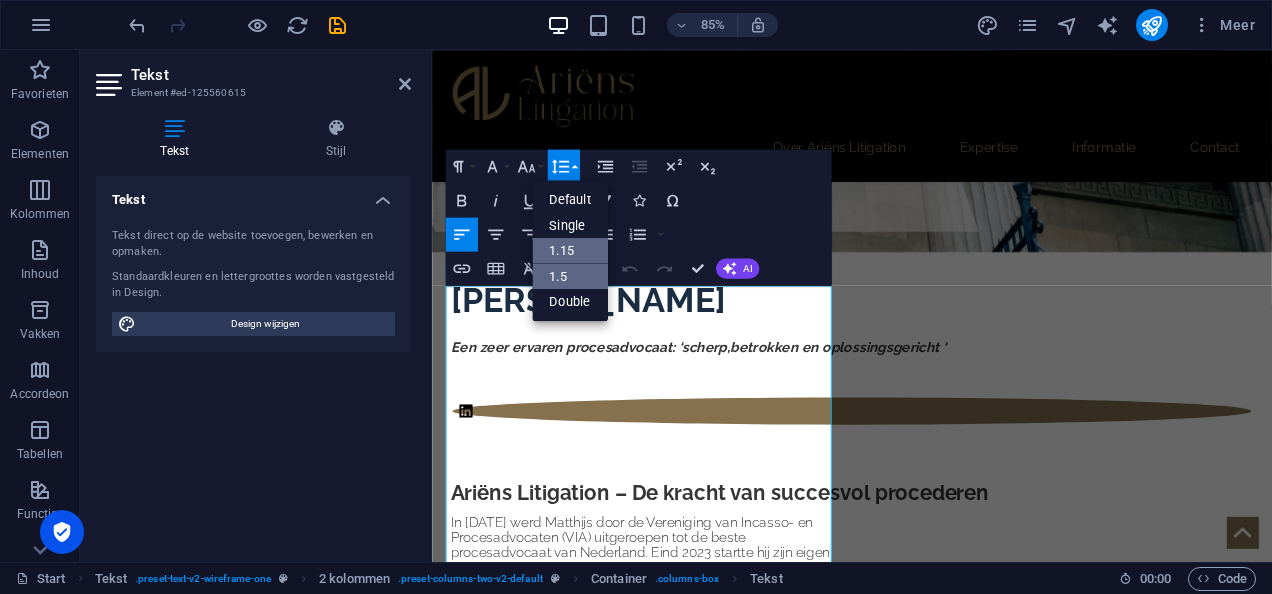 click on "1.5" at bounding box center (570, 276) 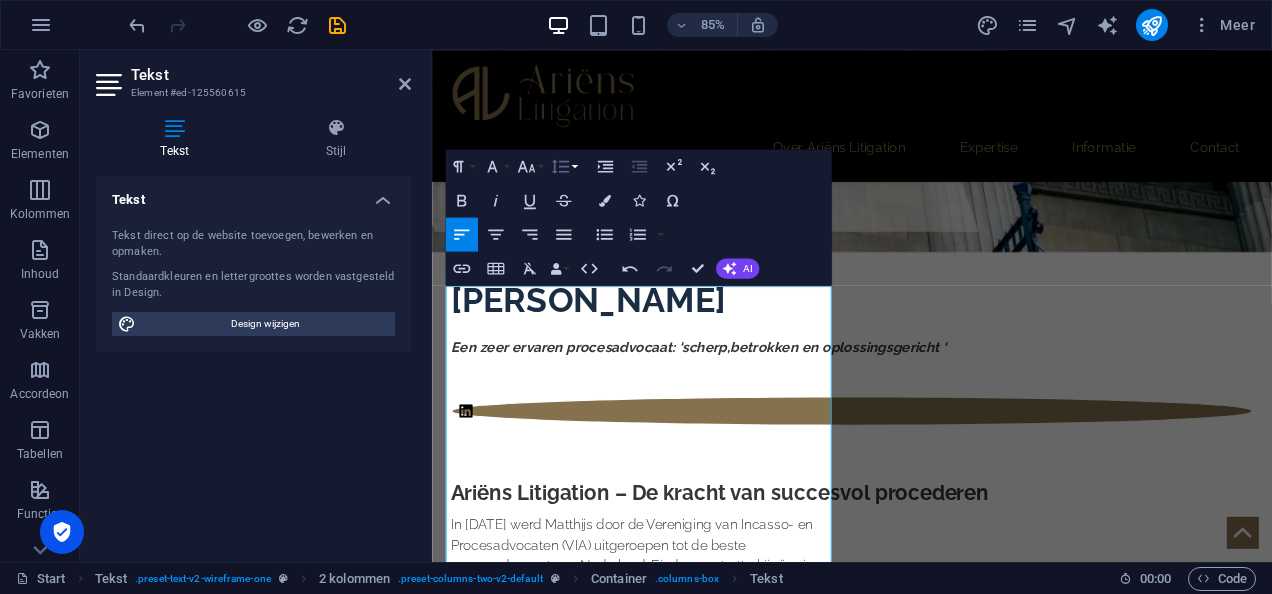 click 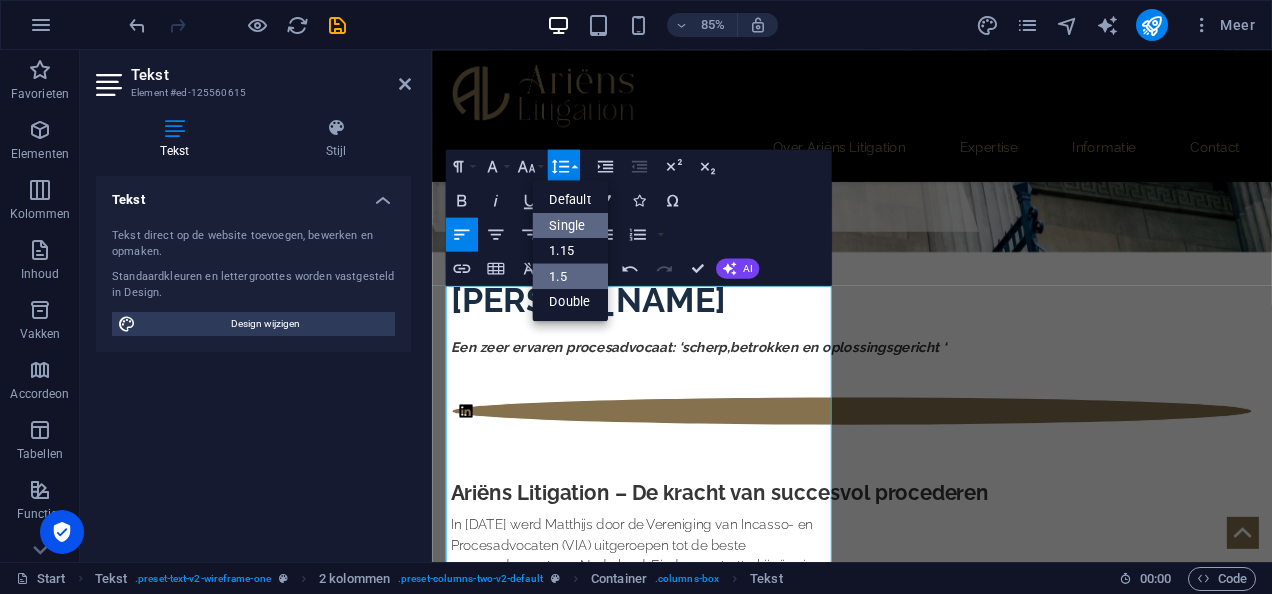 scroll, scrollTop: 0, scrollLeft: 0, axis: both 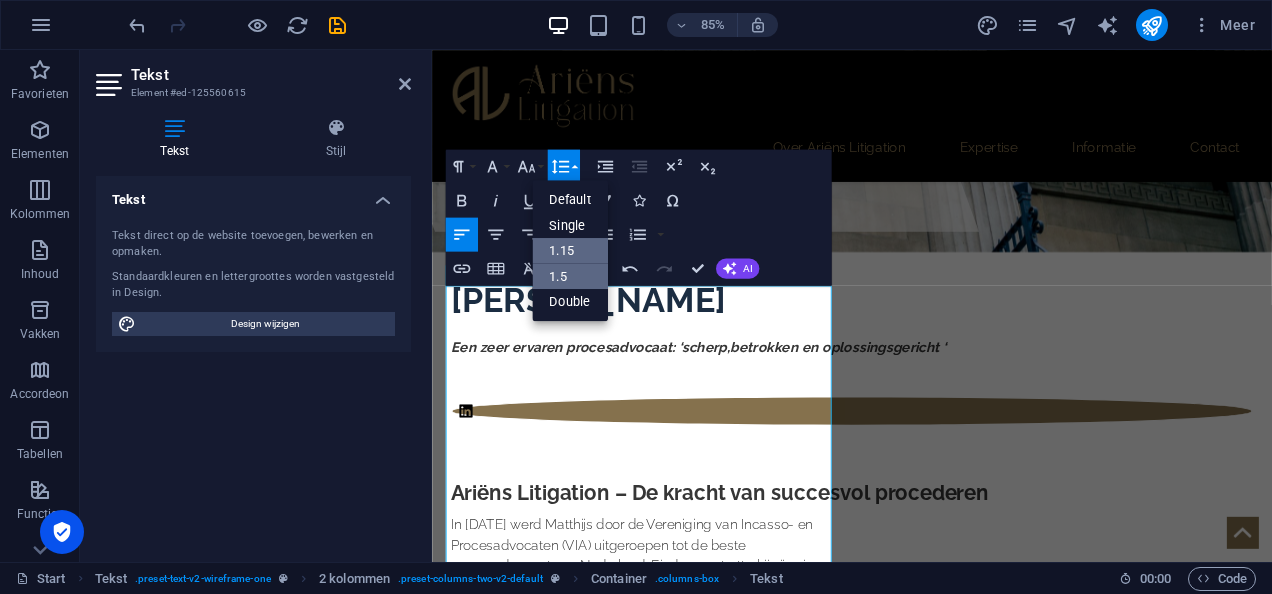 click on "1.15" at bounding box center [570, 251] 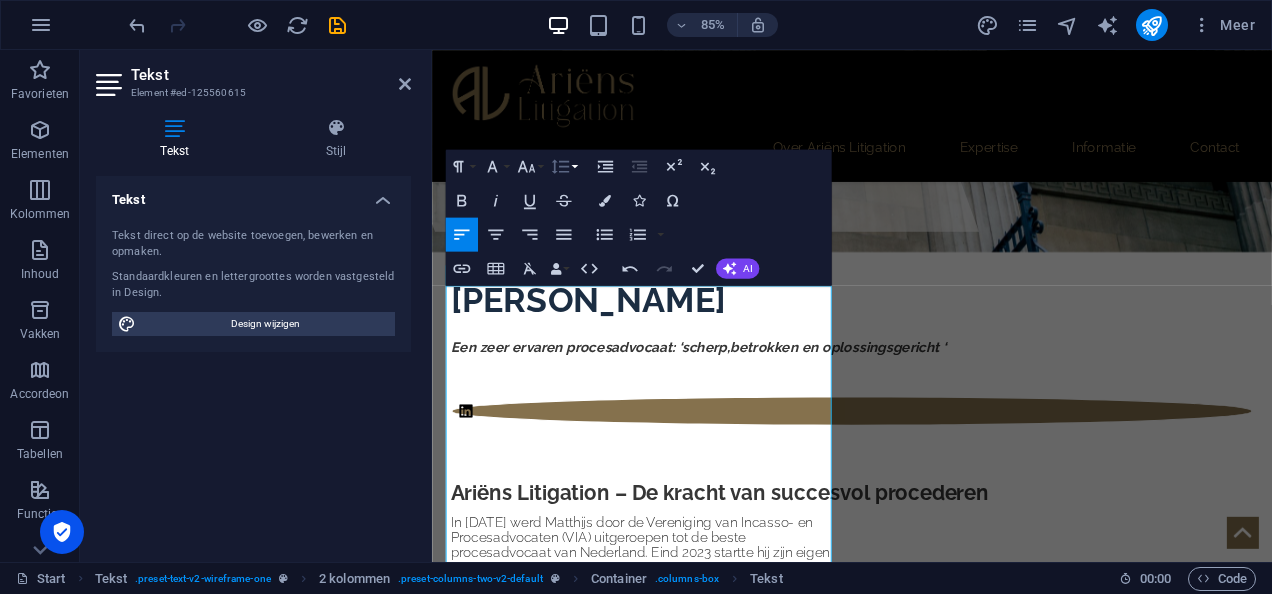 click 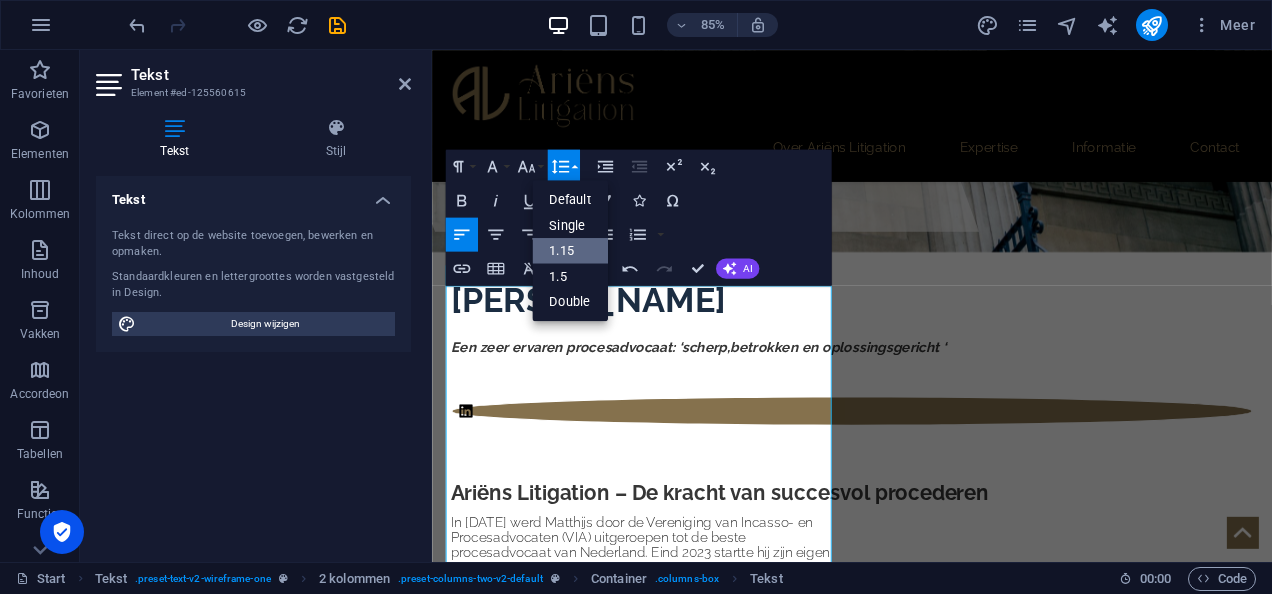 scroll, scrollTop: 0, scrollLeft: 0, axis: both 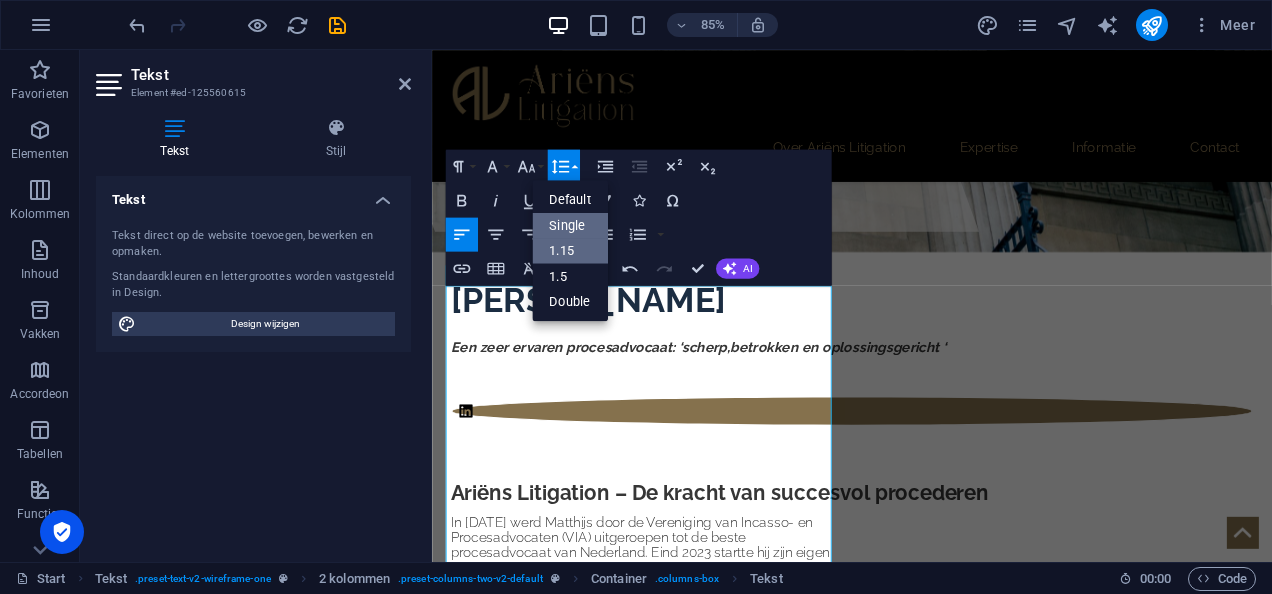 click on "Single" at bounding box center (570, 225) 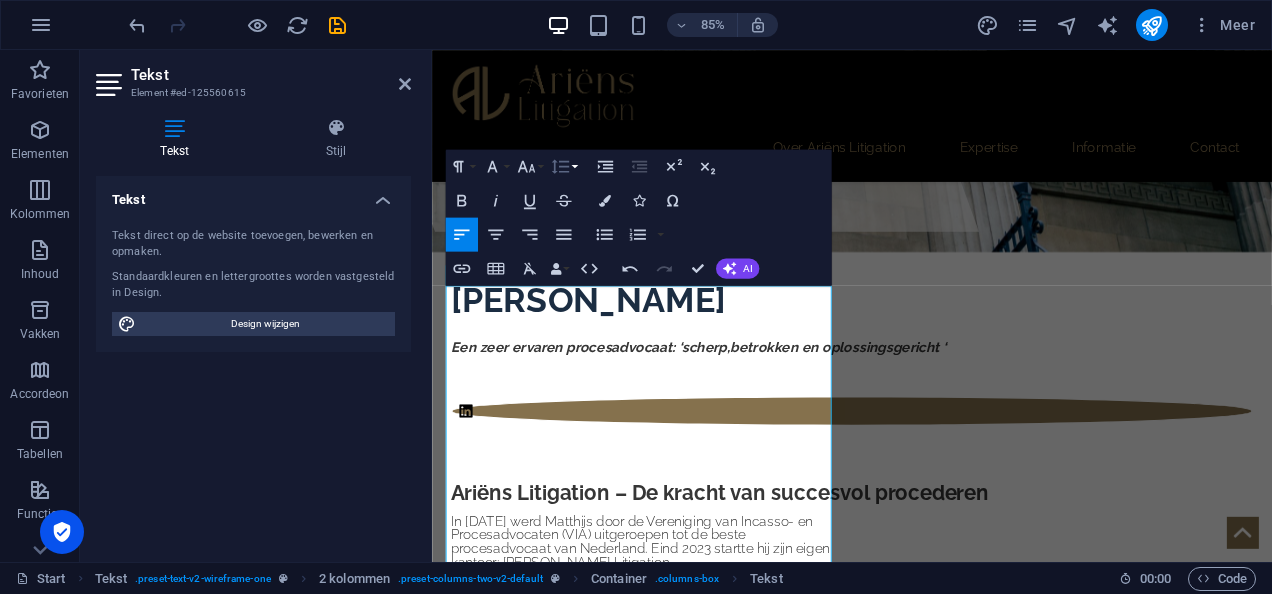 click 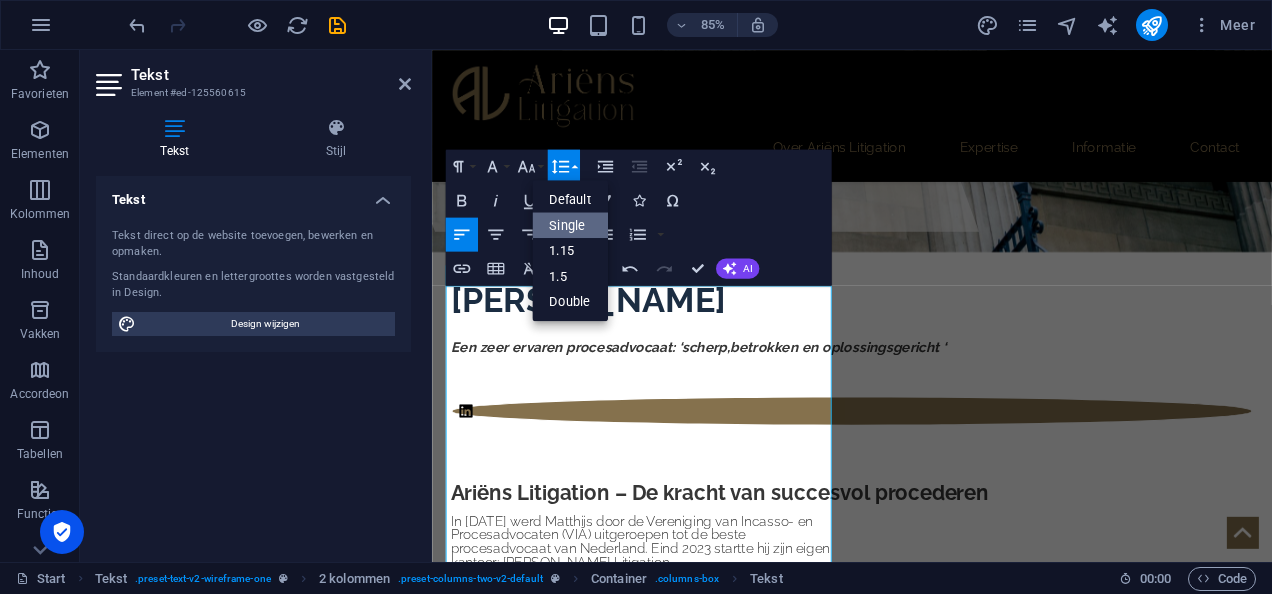 scroll, scrollTop: 0, scrollLeft: 0, axis: both 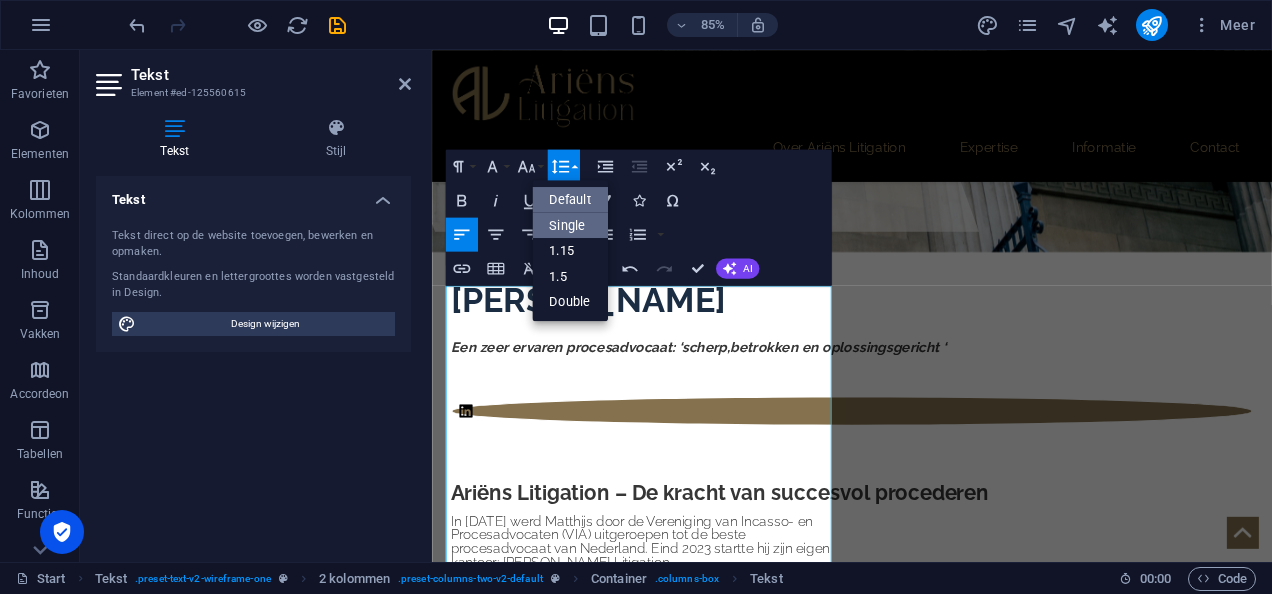 click on "Default" at bounding box center [570, 200] 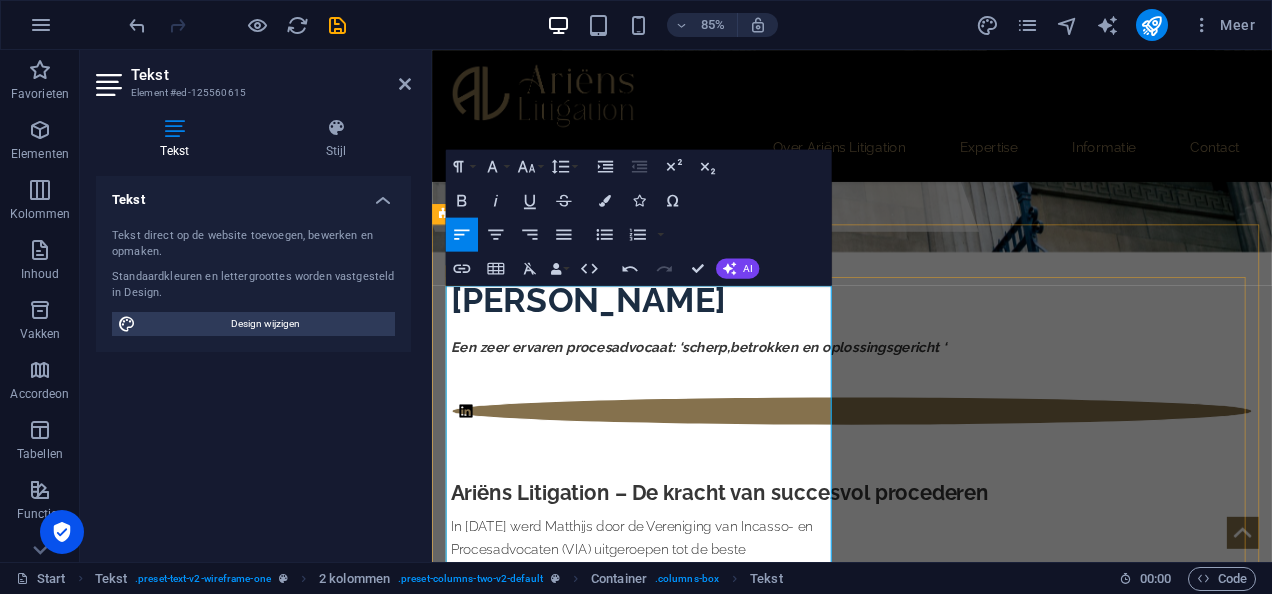 click on "In [DATE] werd Matthijs door de Vereniging van Incasso- en Procesadvocaten (VIA) uitgeroepen tot de beste procesadvocaat van Nederland. Eind 2023 startte hij zijn eigen kantoor: [PERSON_NAME] Litigation. Ariëns Litigation is gespecialiseerd in geschillenbeslechting, civiele procedures en (strategisch) advies op het gebied van burgerlijk procesrecht." at bounding box center (682, 705) 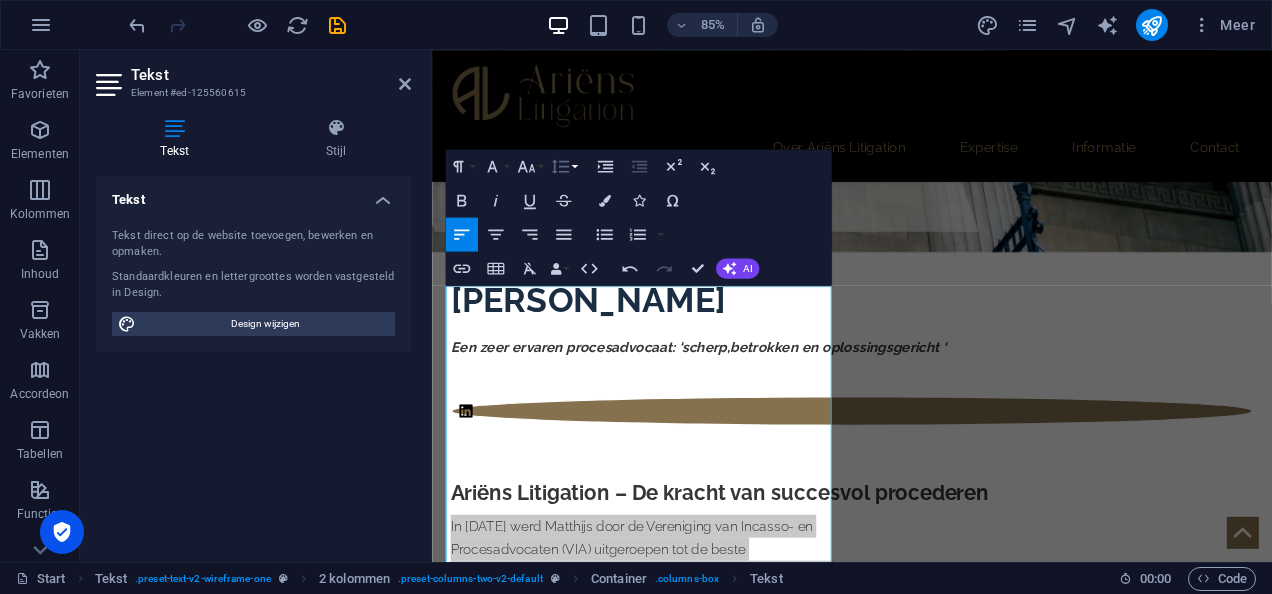 click 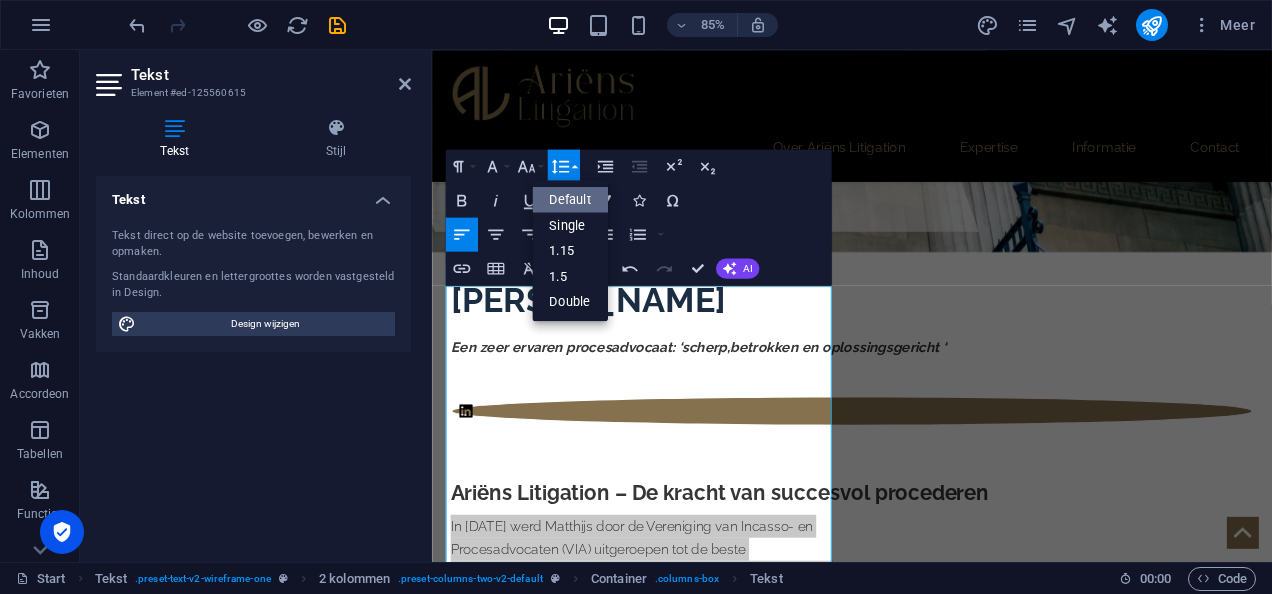 scroll, scrollTop: 0, scrollLeft: 0, axis: both 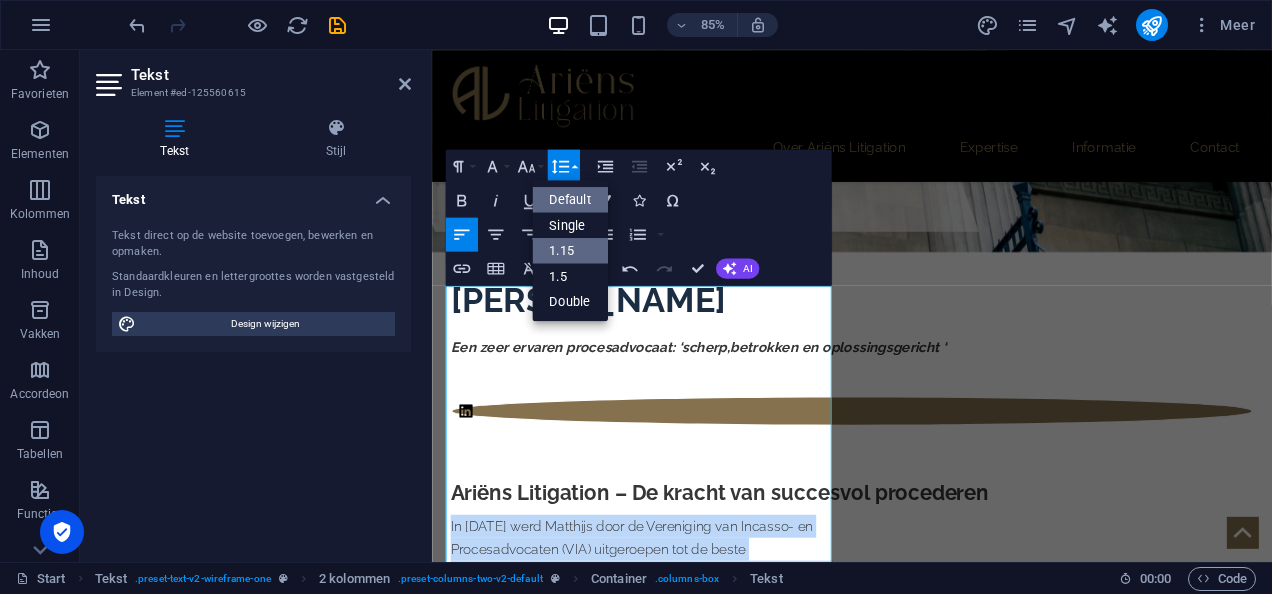 click on "1.15" at bounding box center [570, 251] 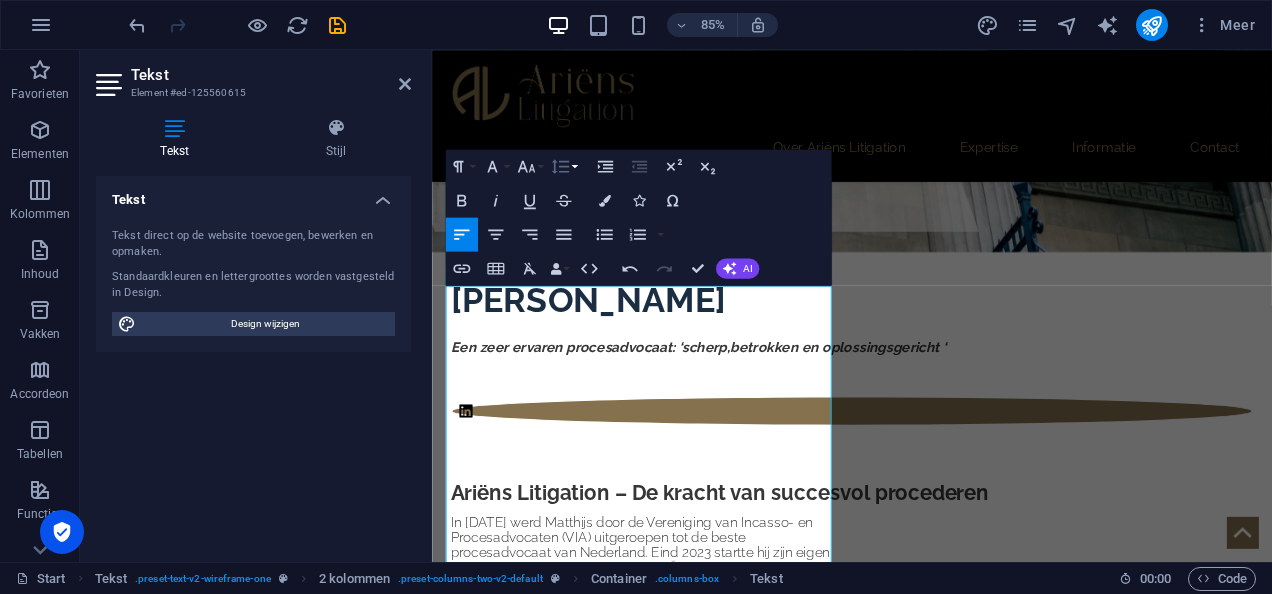 click 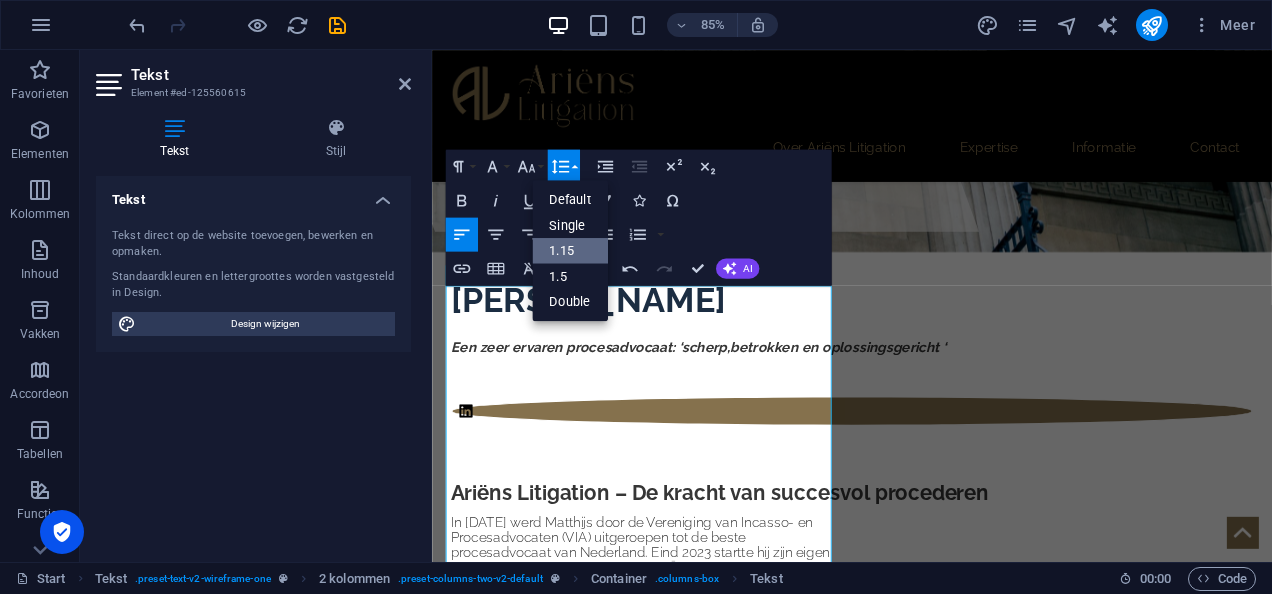 scroll, scrollTop: 0, scrollLeft: 0, axis: both 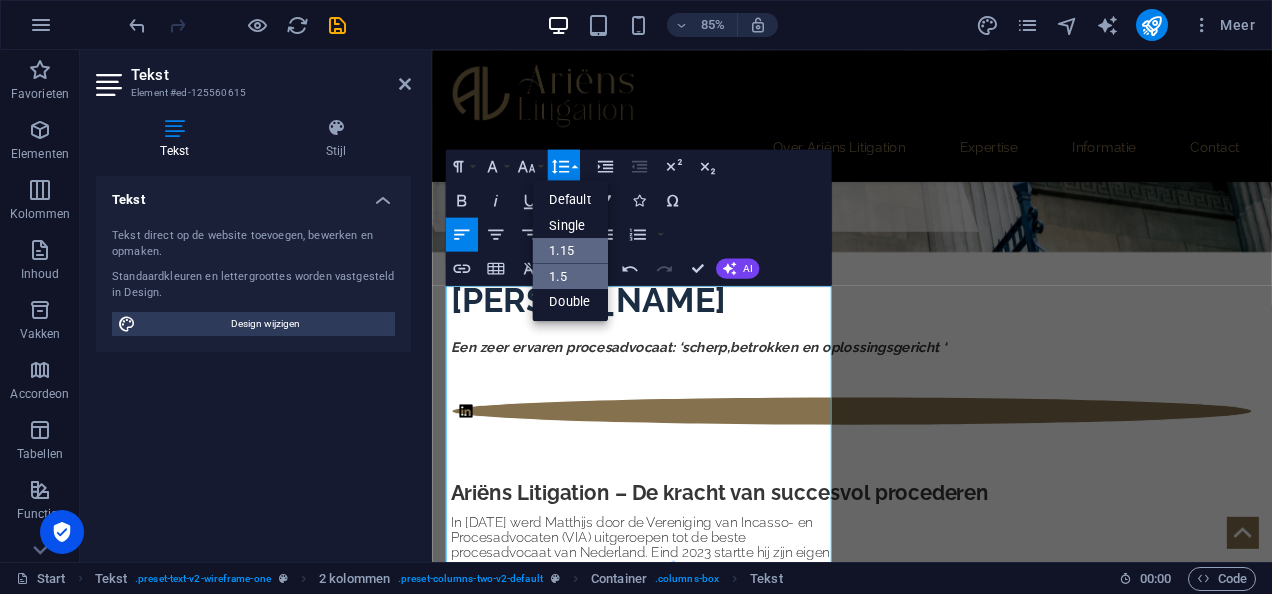 click on "1.5" at bounding box center [570, 276] 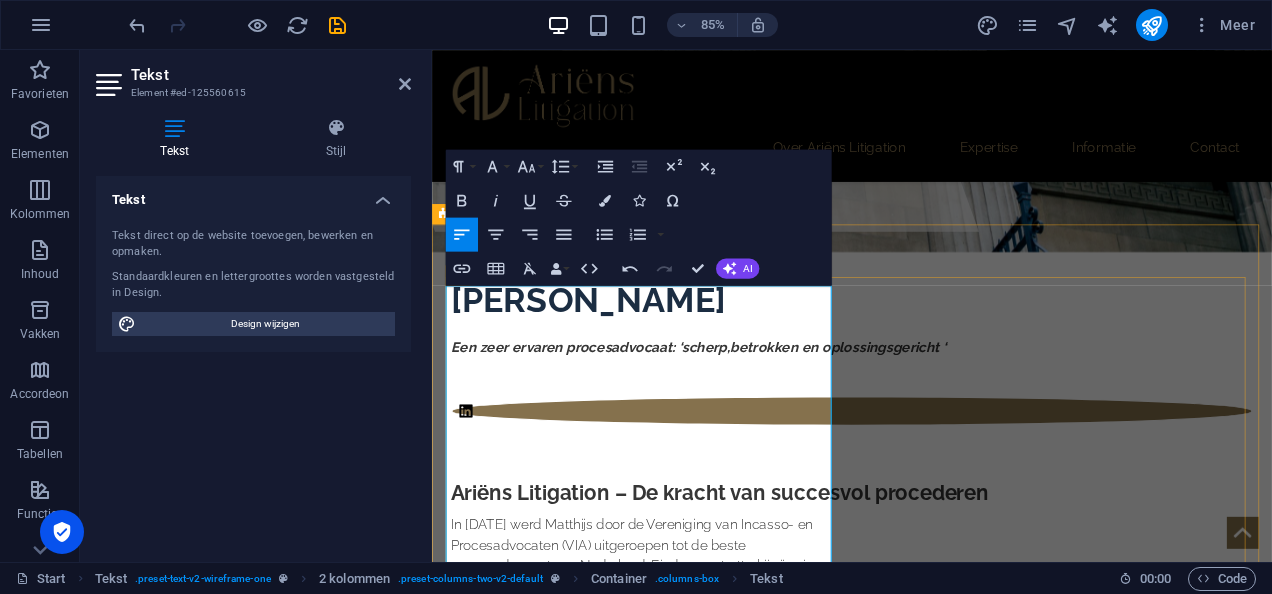 click on "In [DATE] werd Matthijs door de Vereniging van Incasso- en Procesadvocaten (VIA) uitgeroepen tot de beste procesadvocaat van Nederland. Eind 2023 startte hij zijn eigen kantoor: [PERSON_NAME] Litigation. Ariëns Litigation is gespecialiseerd in geschillenbeslechting, civiele procedures en (strategisch) advies op het gebied van burgerlijk procesrecht." at bounding box center [682, 692] 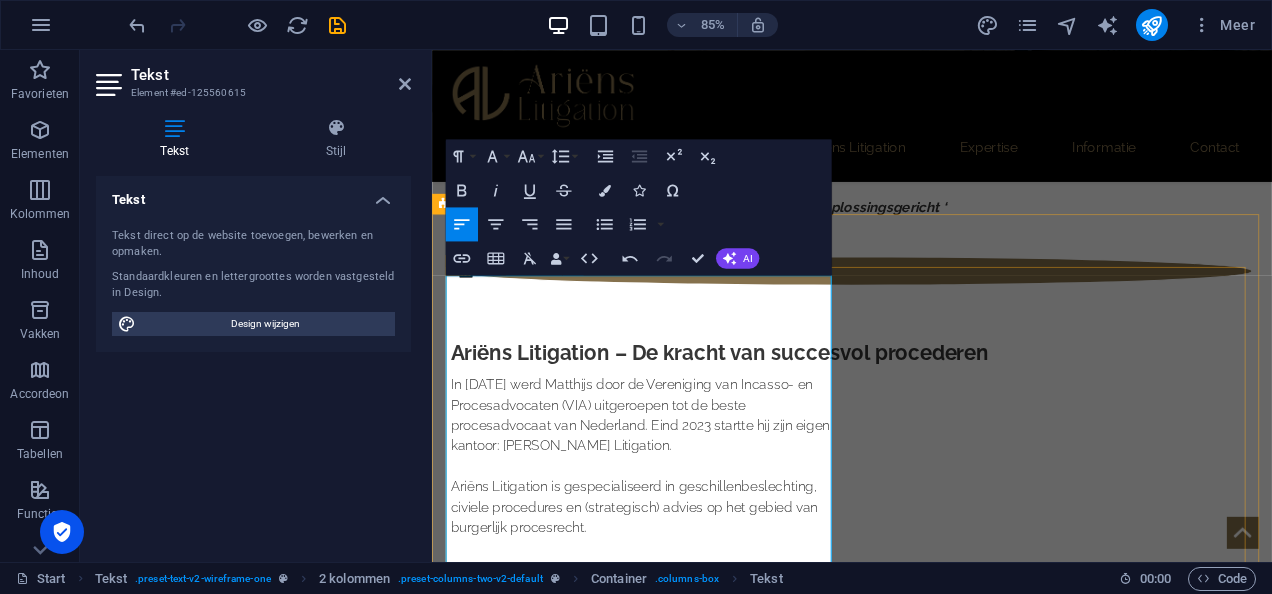 scroll, scrollTop: 167, scrollLeft: 0, axis: vertical 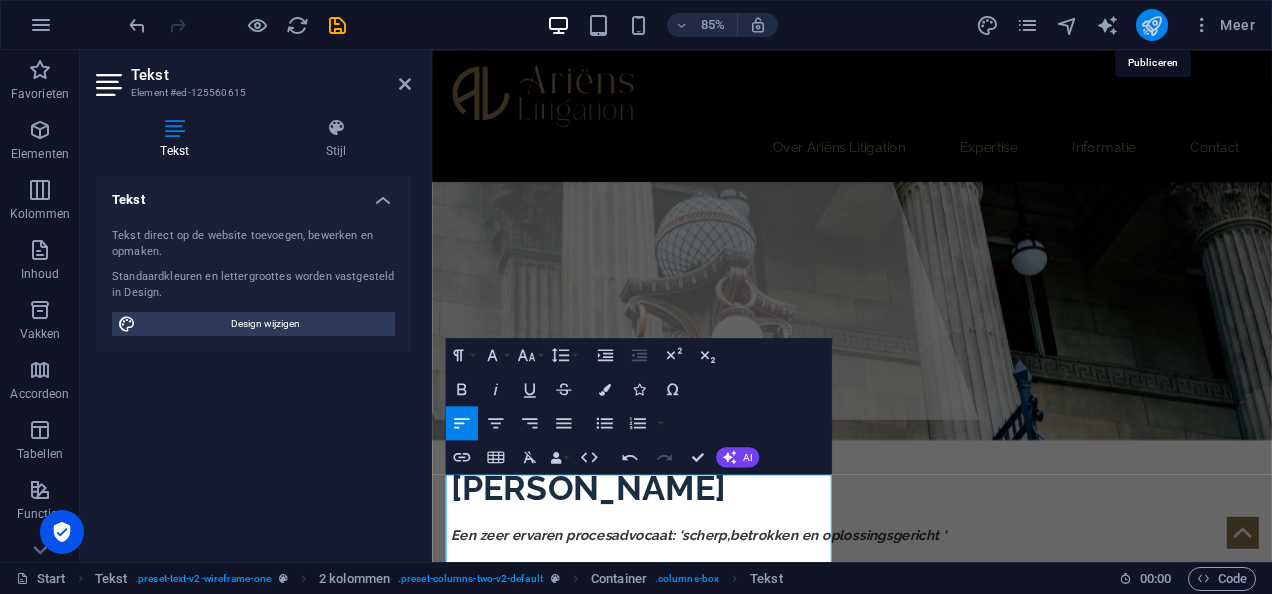 click at bounding box center (1151, 25) 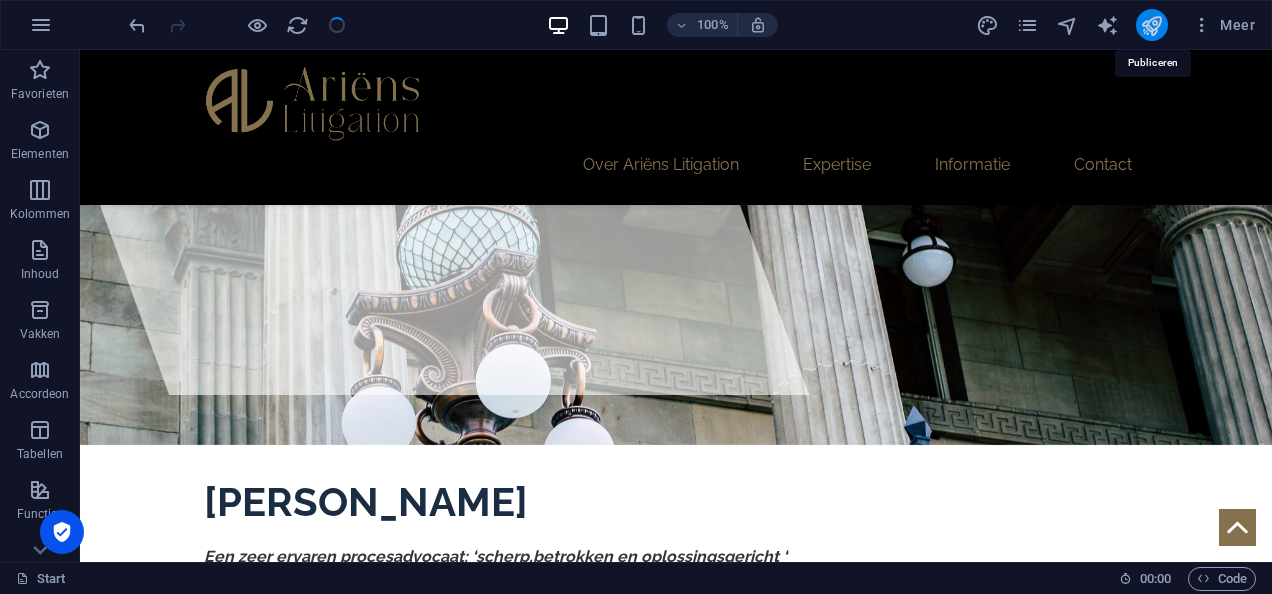 click at bounding box center (1151, 25) 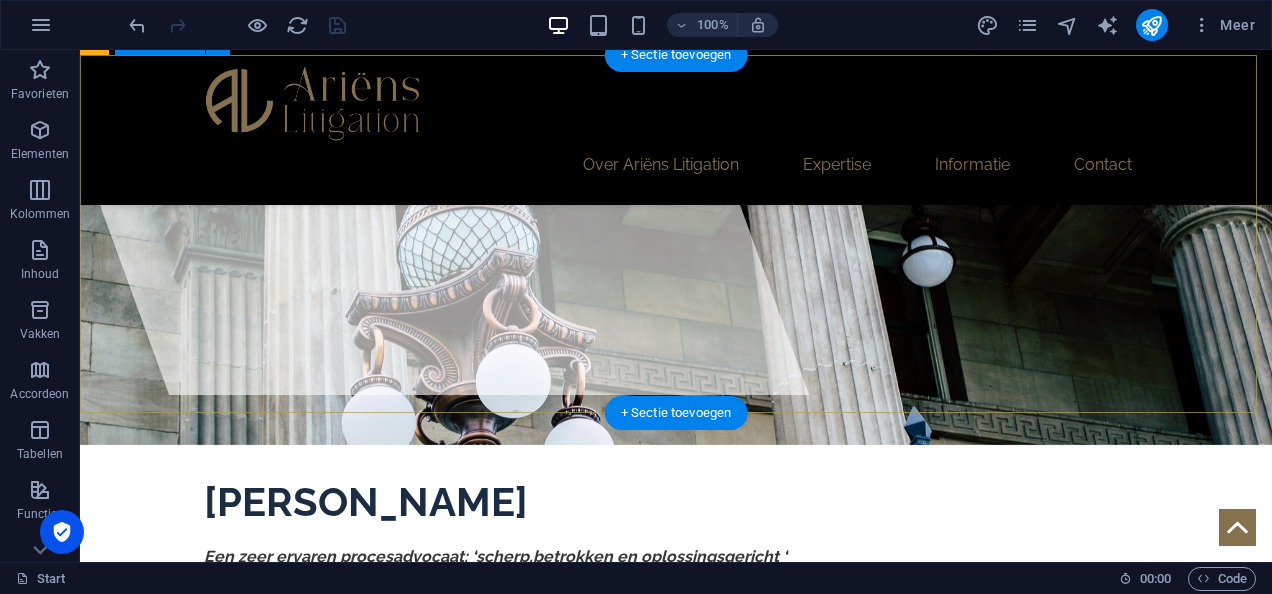click on "[PERSON_NAME] Een zeer ervaren procesadvocaat: ‘  scherp,  betrokken en oplossingsgericht ‘" at bounding box center (676, 563) 